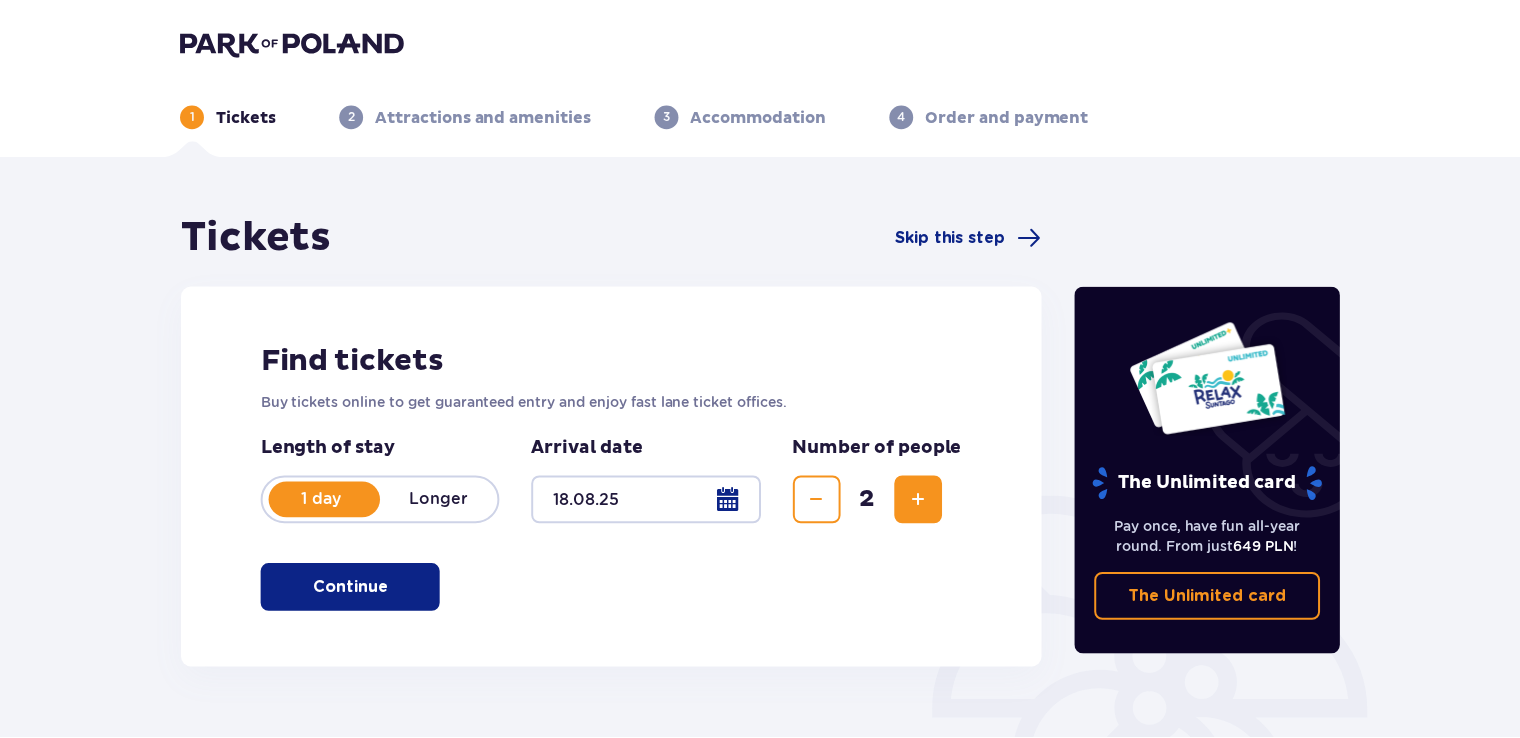 scroll, scrollTop: 0, scrollLeft: 0, axis: both 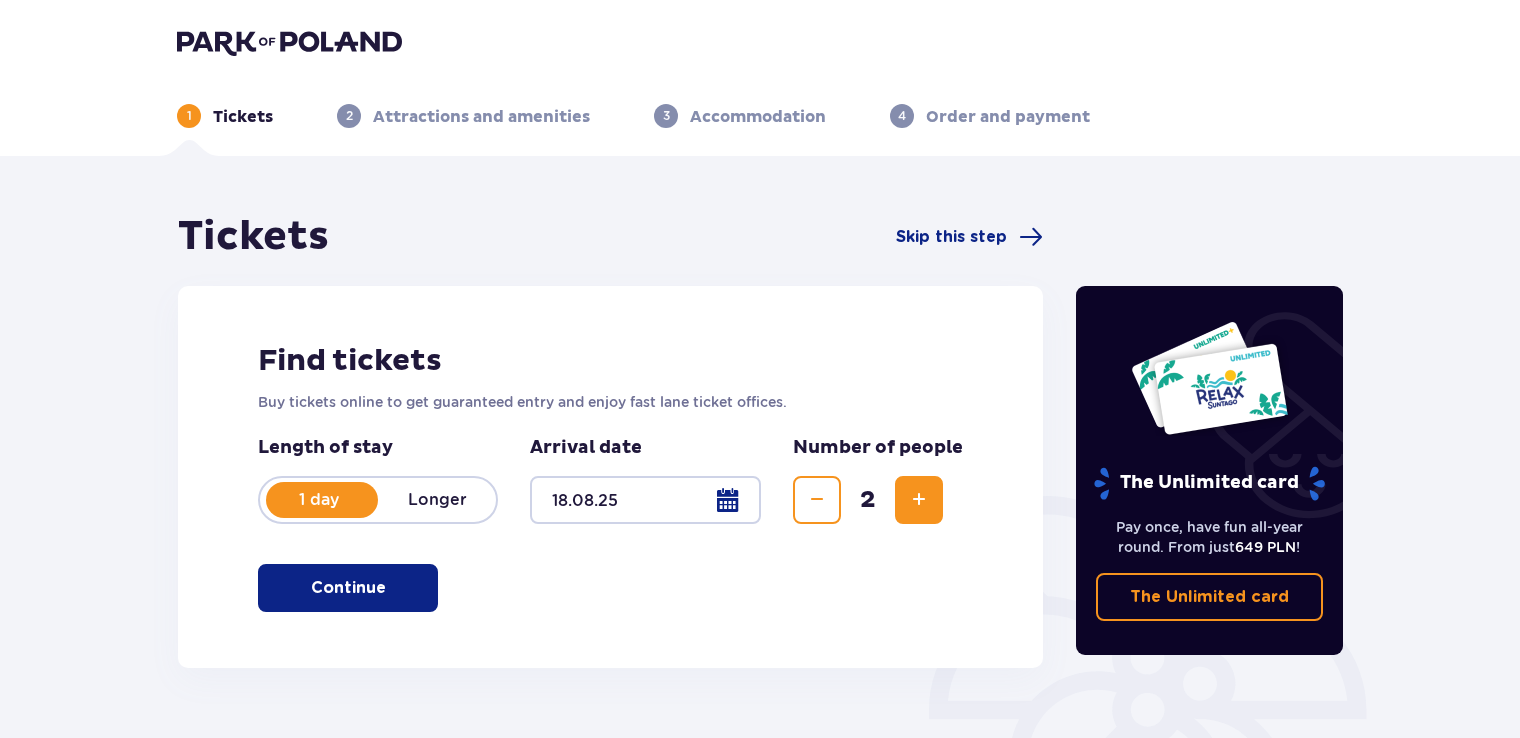 click on "Longer" at bounding box center [437, 500] 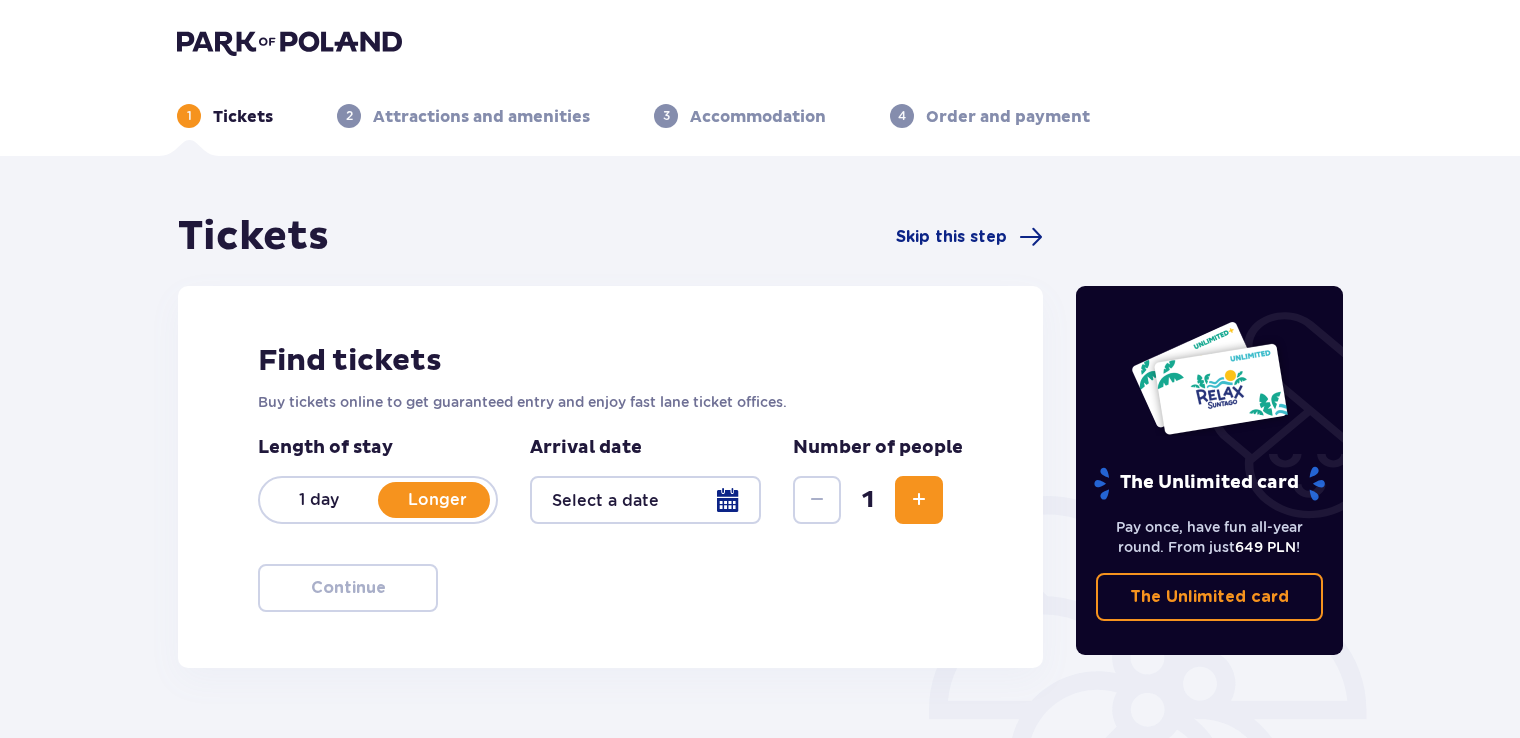 click on "1 day" at bounding box center [319, 500] 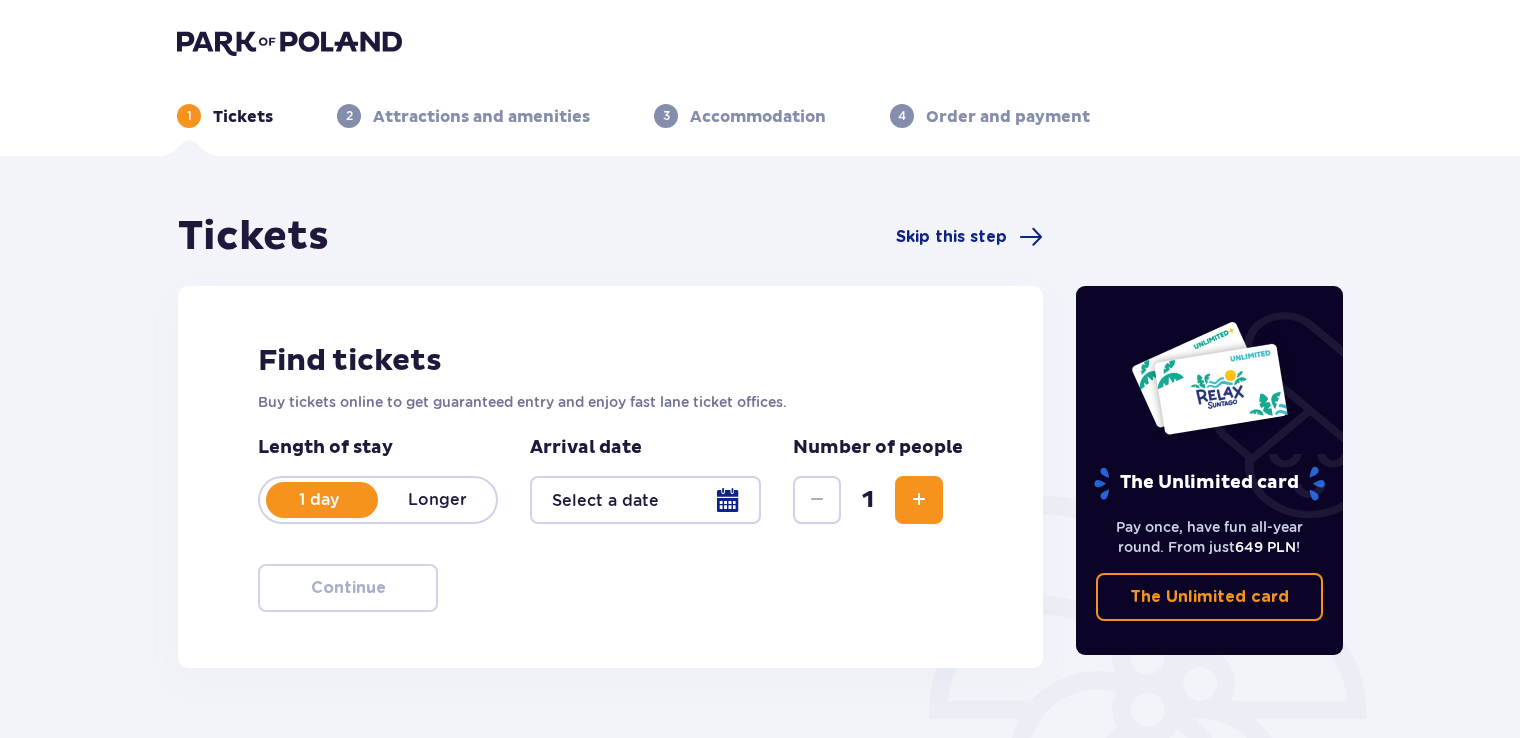 click at bounding box center [645, 500] 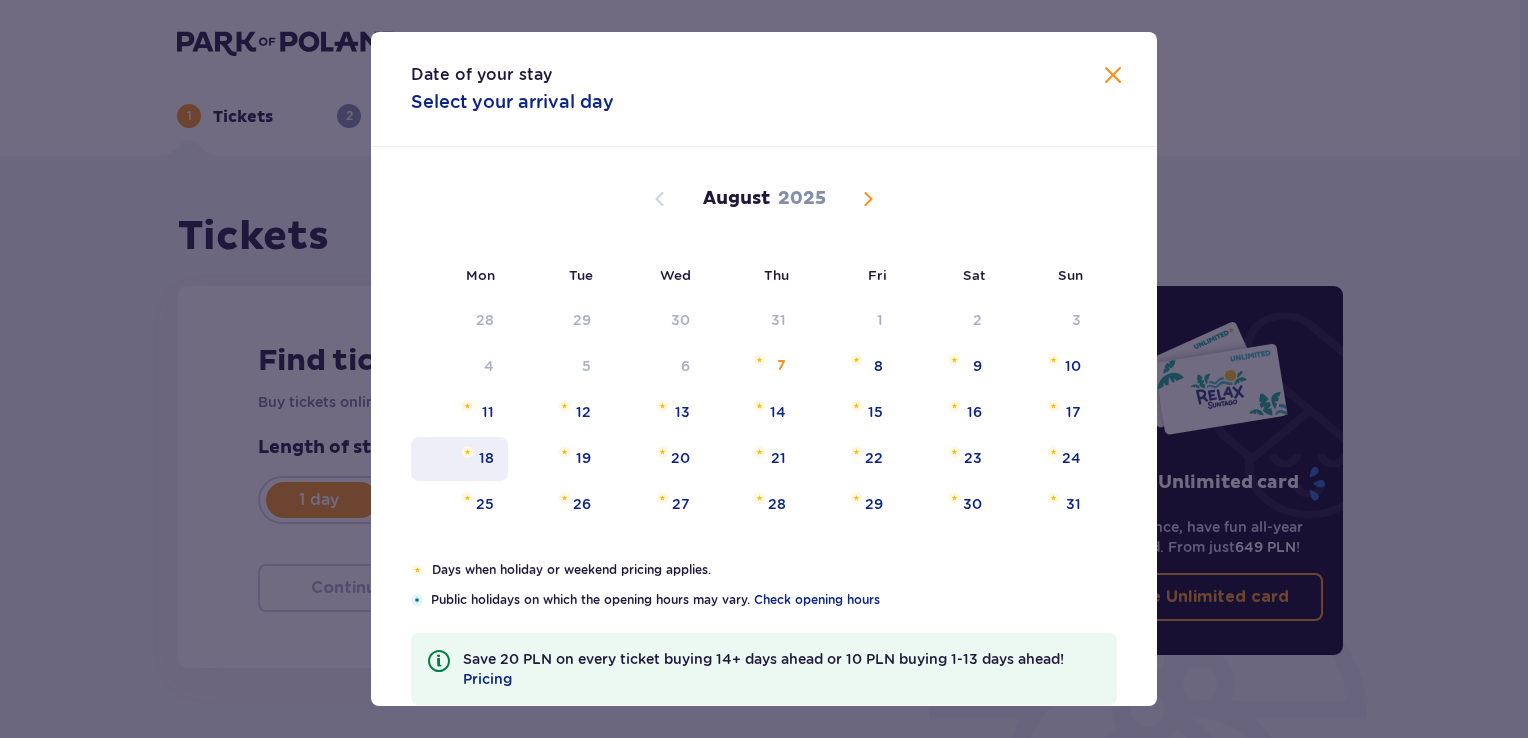 click on "18" at bounding box center (459, 459) 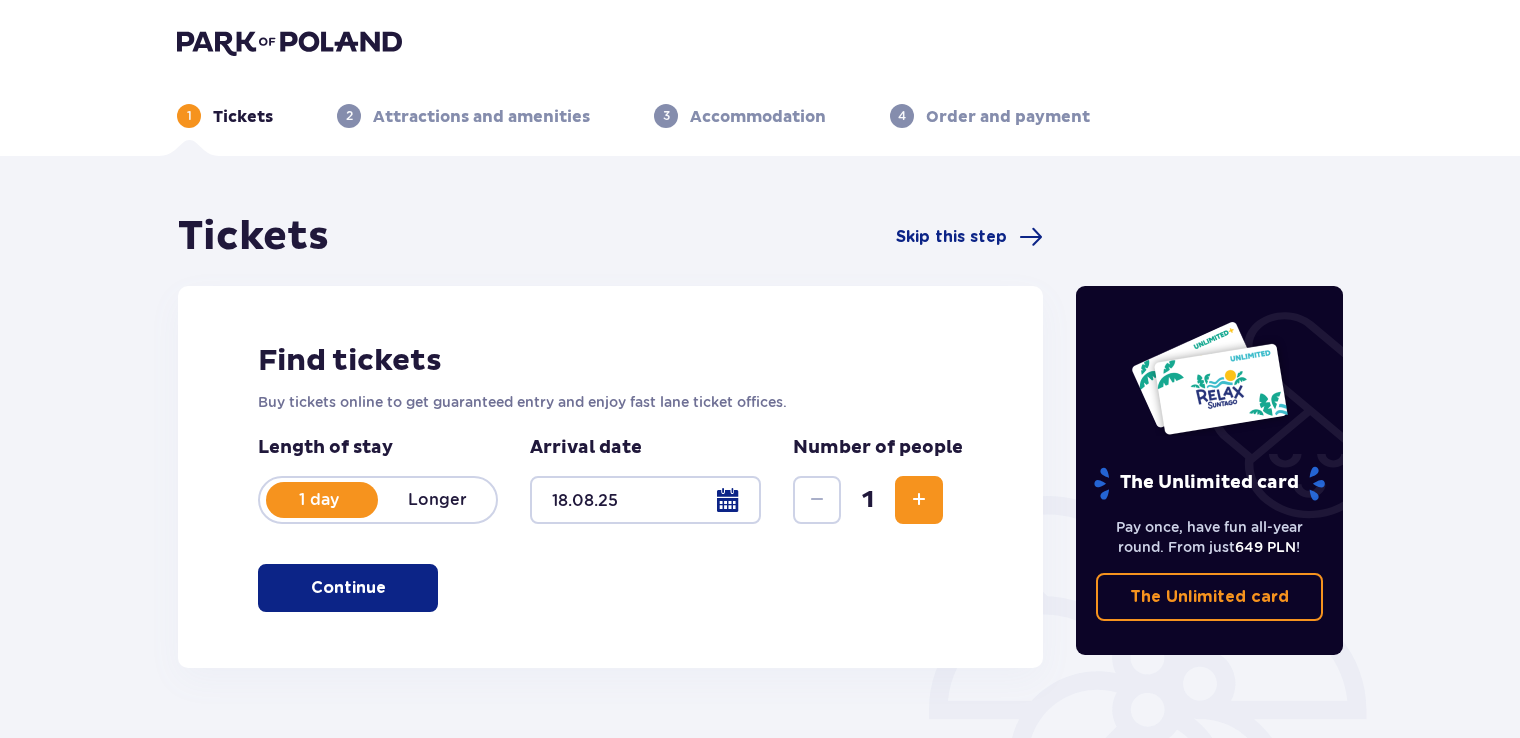 click at bounding box center [919, 500] 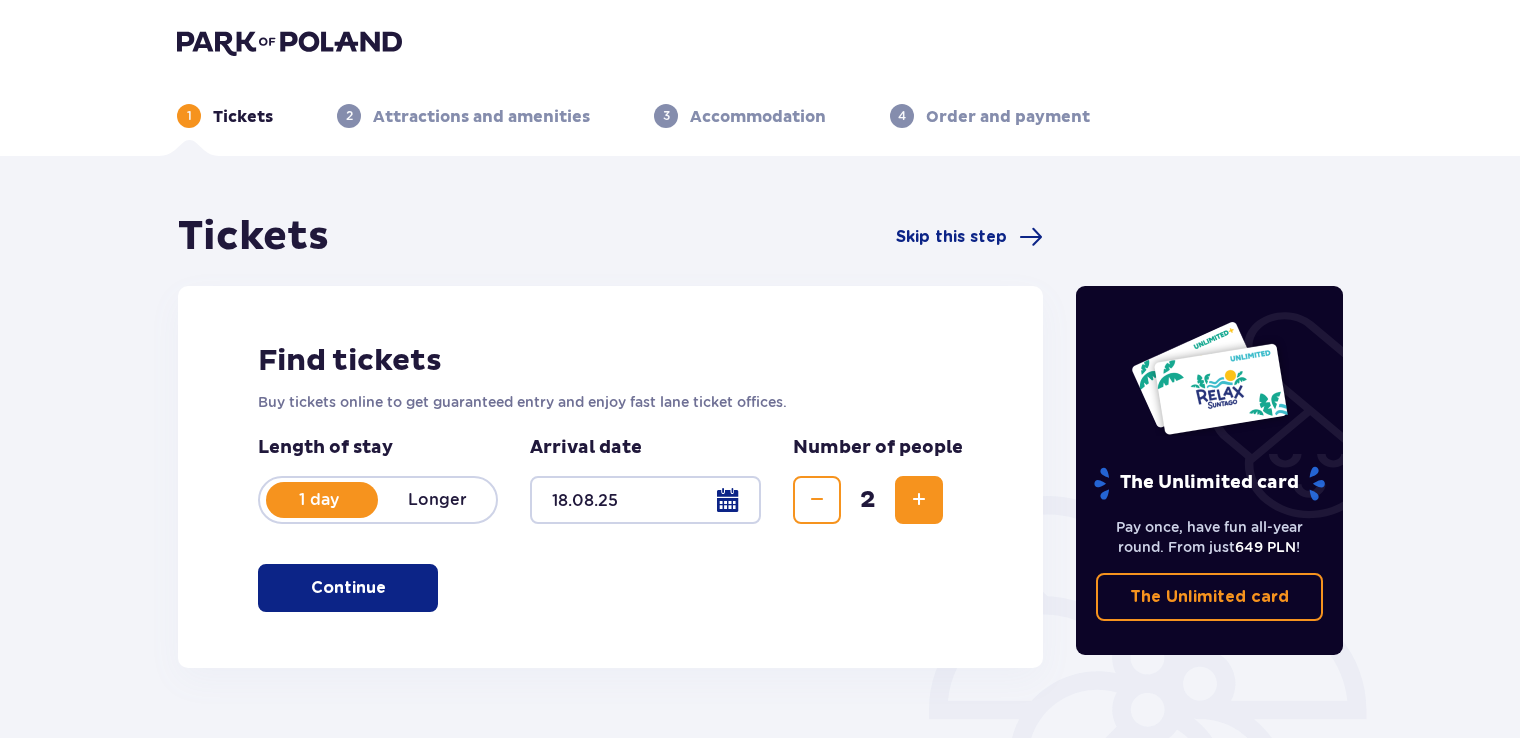 click on "Continue" at bounding box center (348, 588) 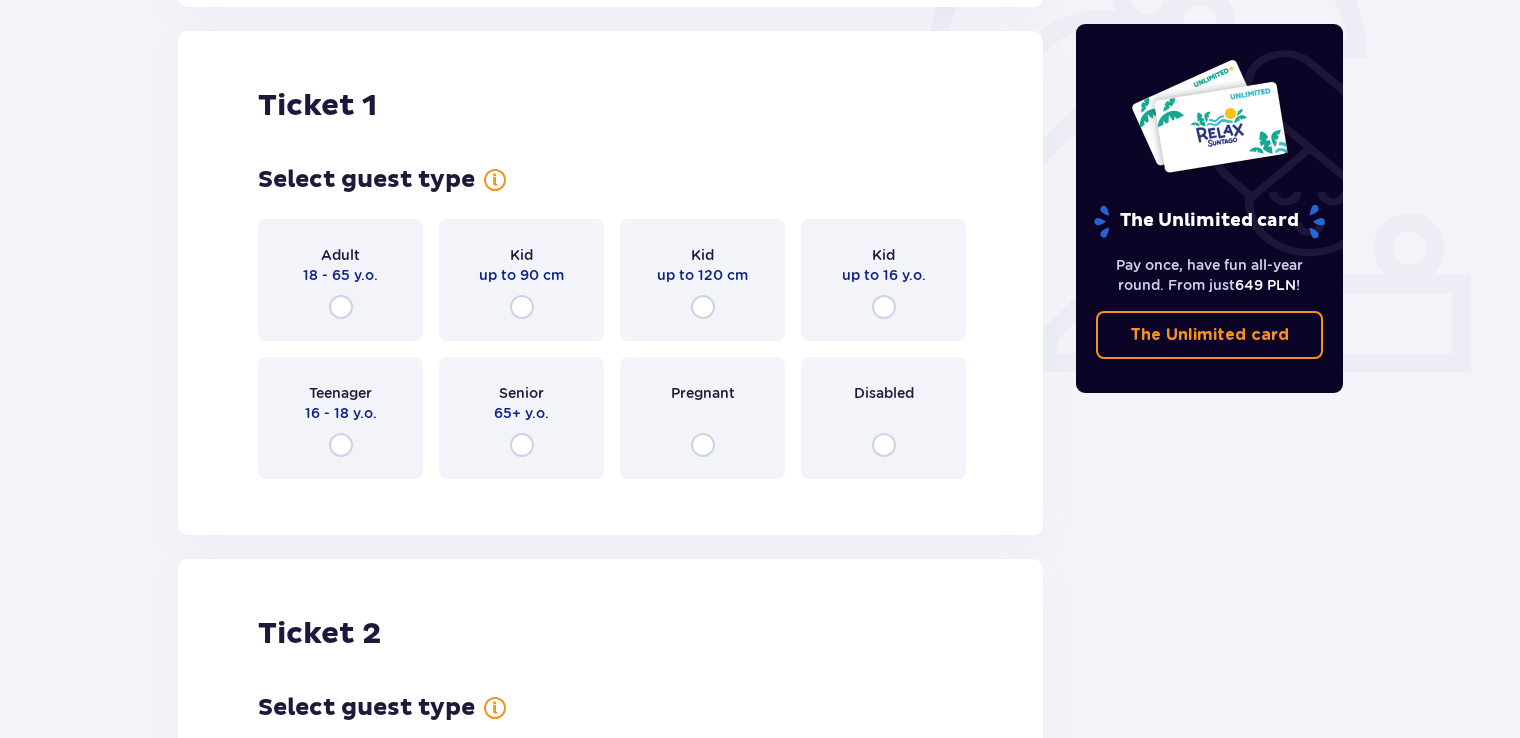scroll, scrollTop: 668, scrollLeft: 0, axis: vertical 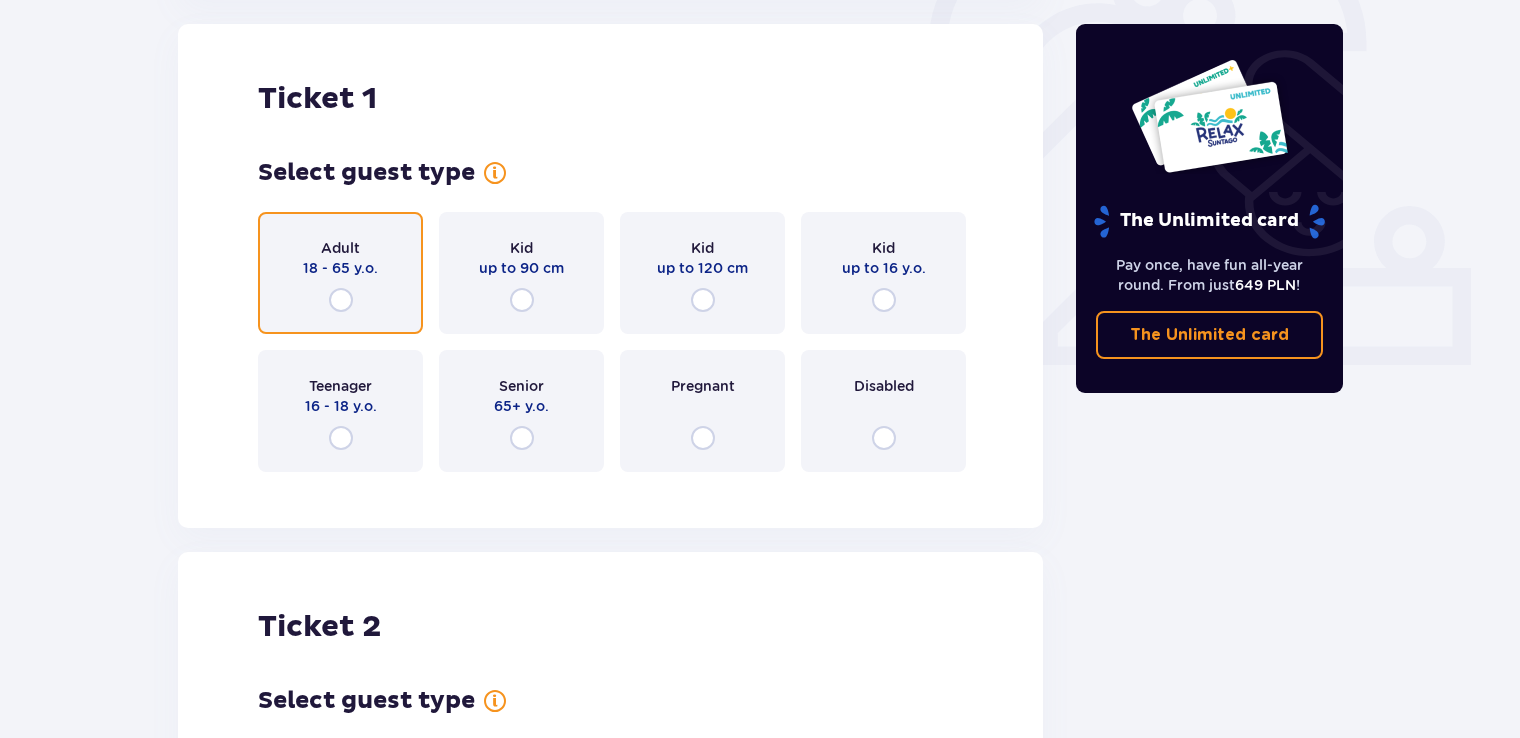 click at bounding box center [341, 300] 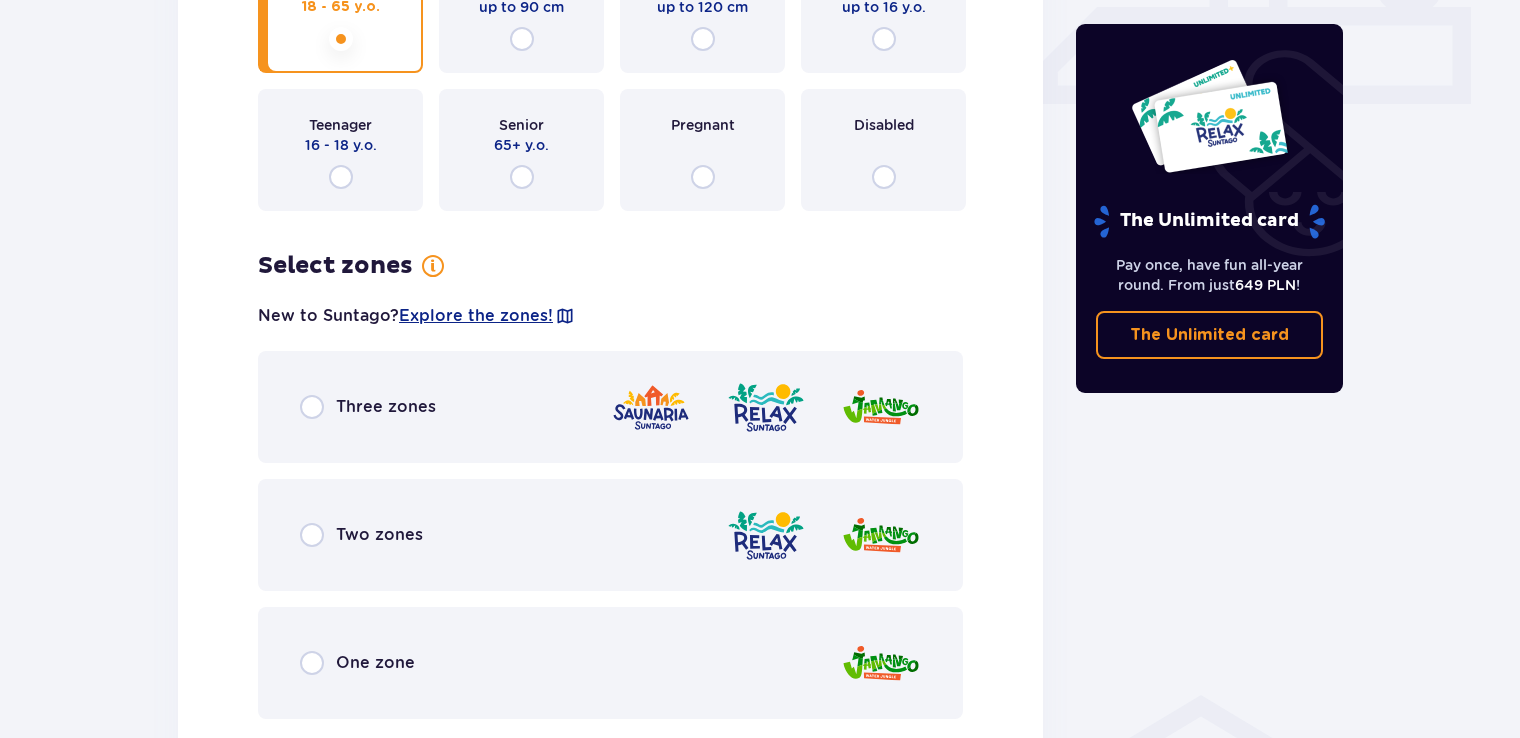 scroll, scrollTop: 856, scrollLeft: 0, axis: vertical 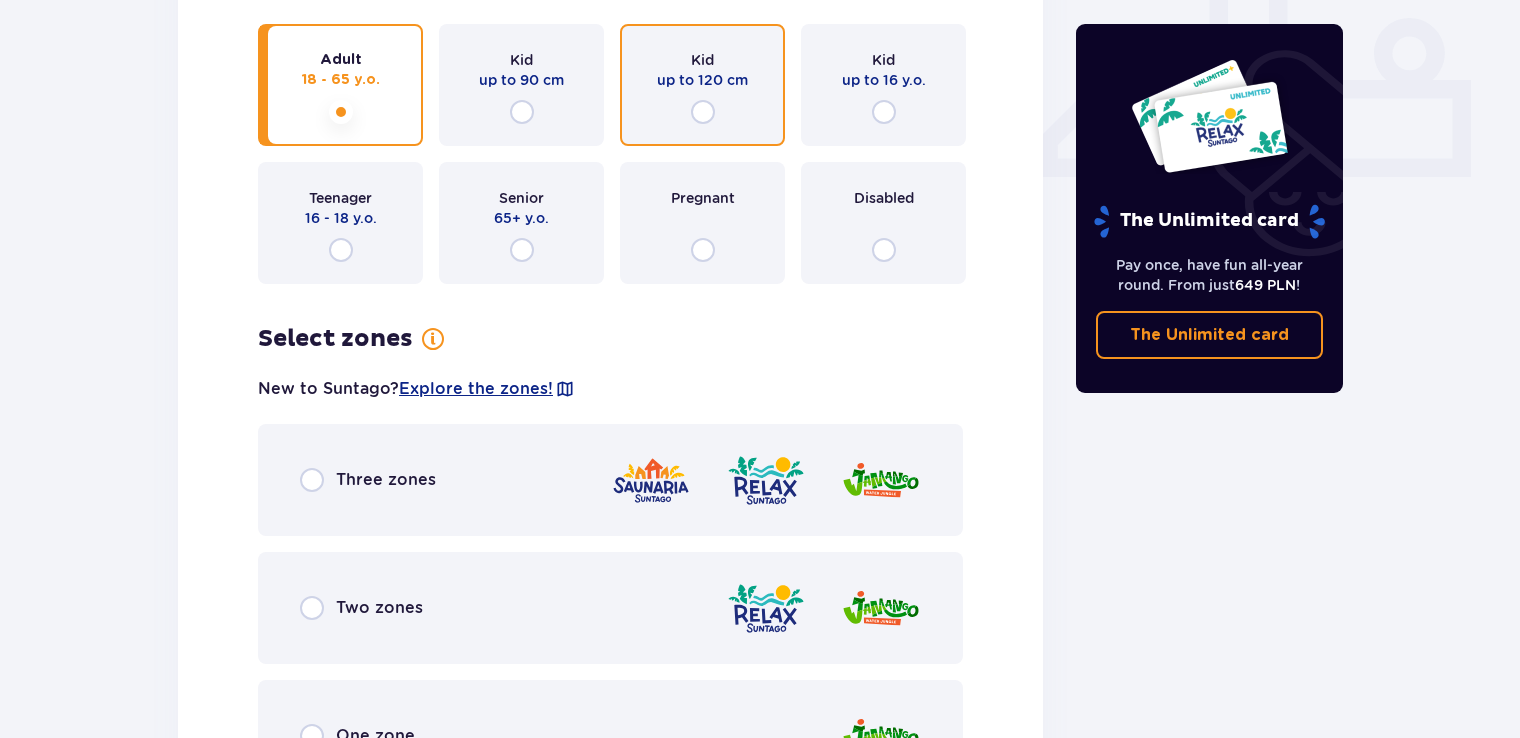 click at bounding box center [703, 112] 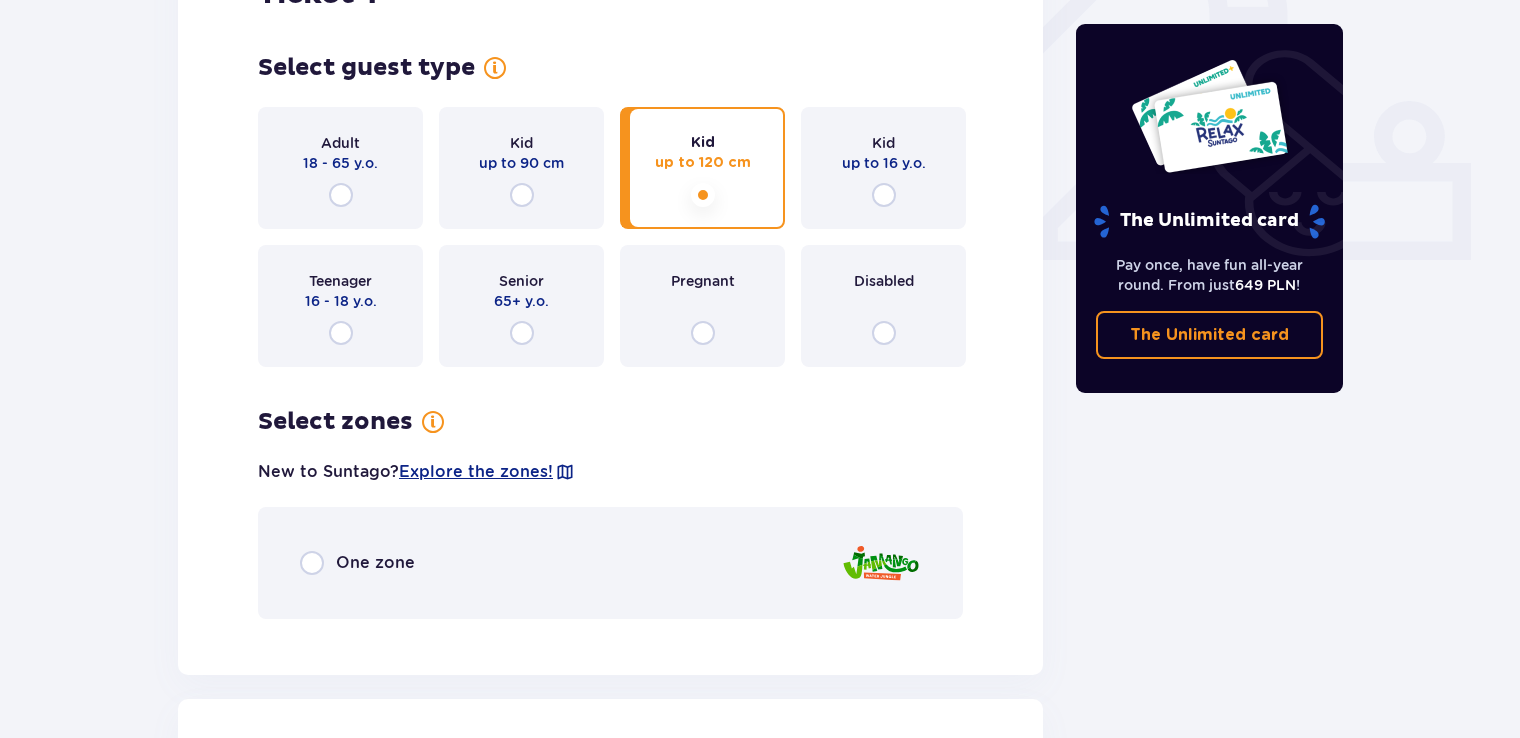 scroll, scrollTop: 856, scrollLeft: 0, axis: vertical 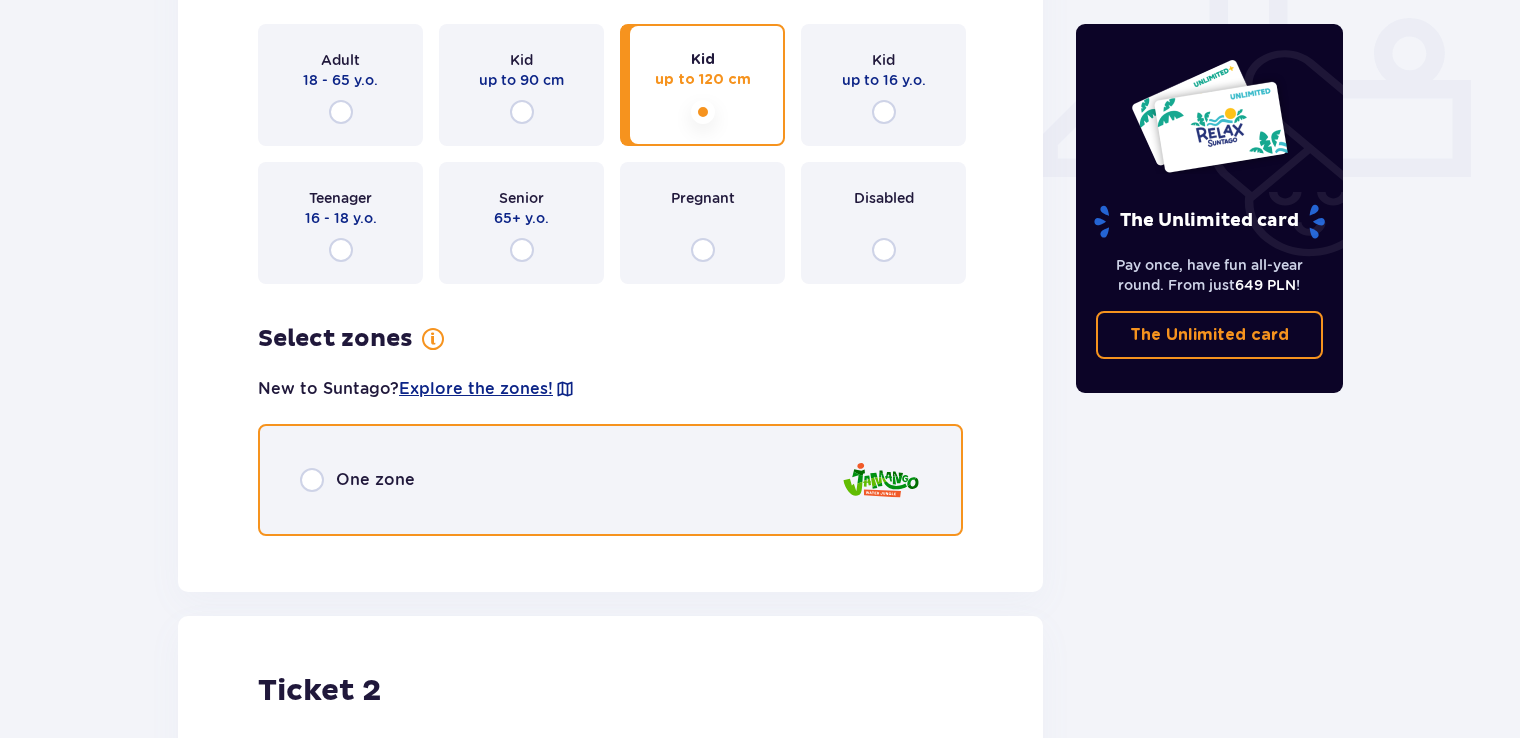 click at bounding box center [312, 480] 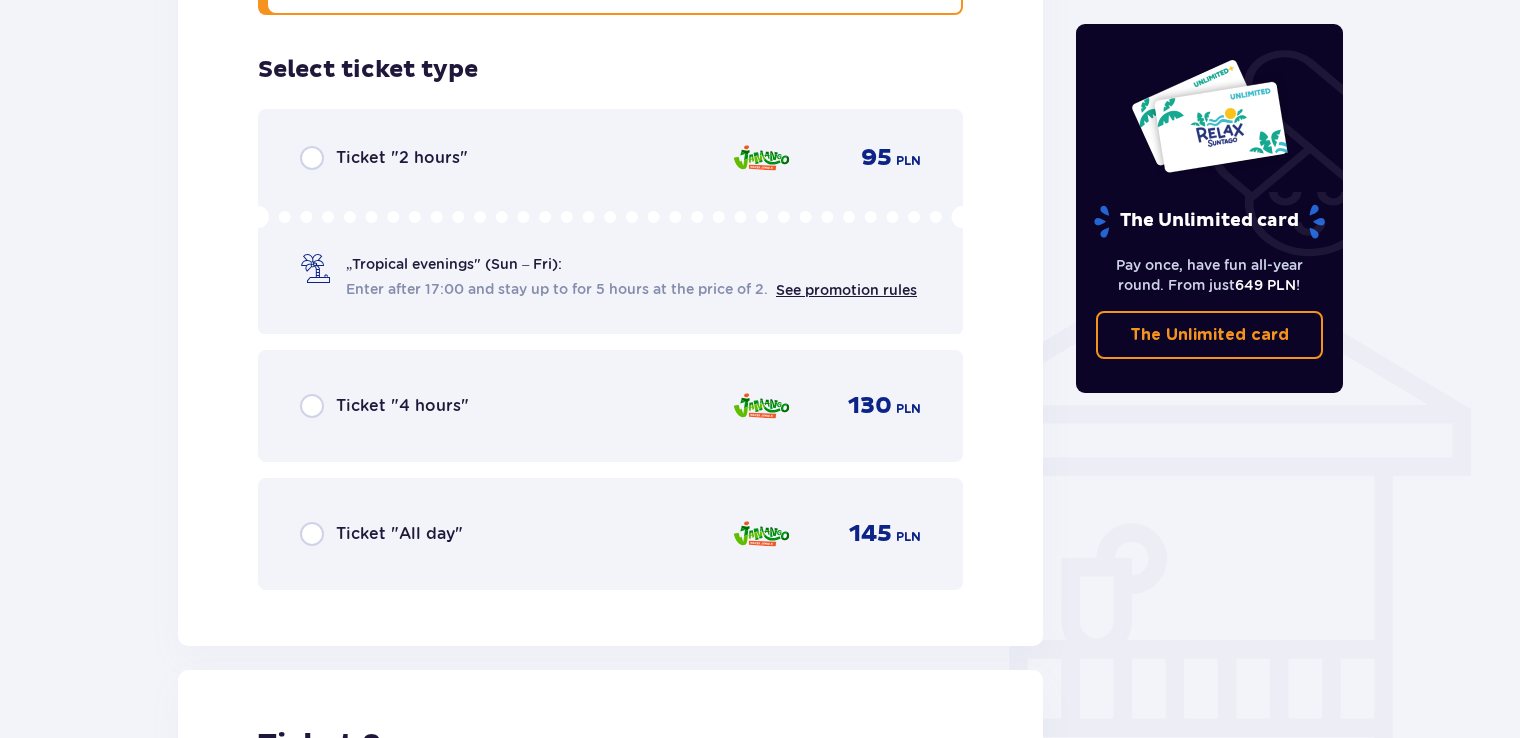 scroll, scrollTop: 1408, scrollLeft: 0, axis: vertical 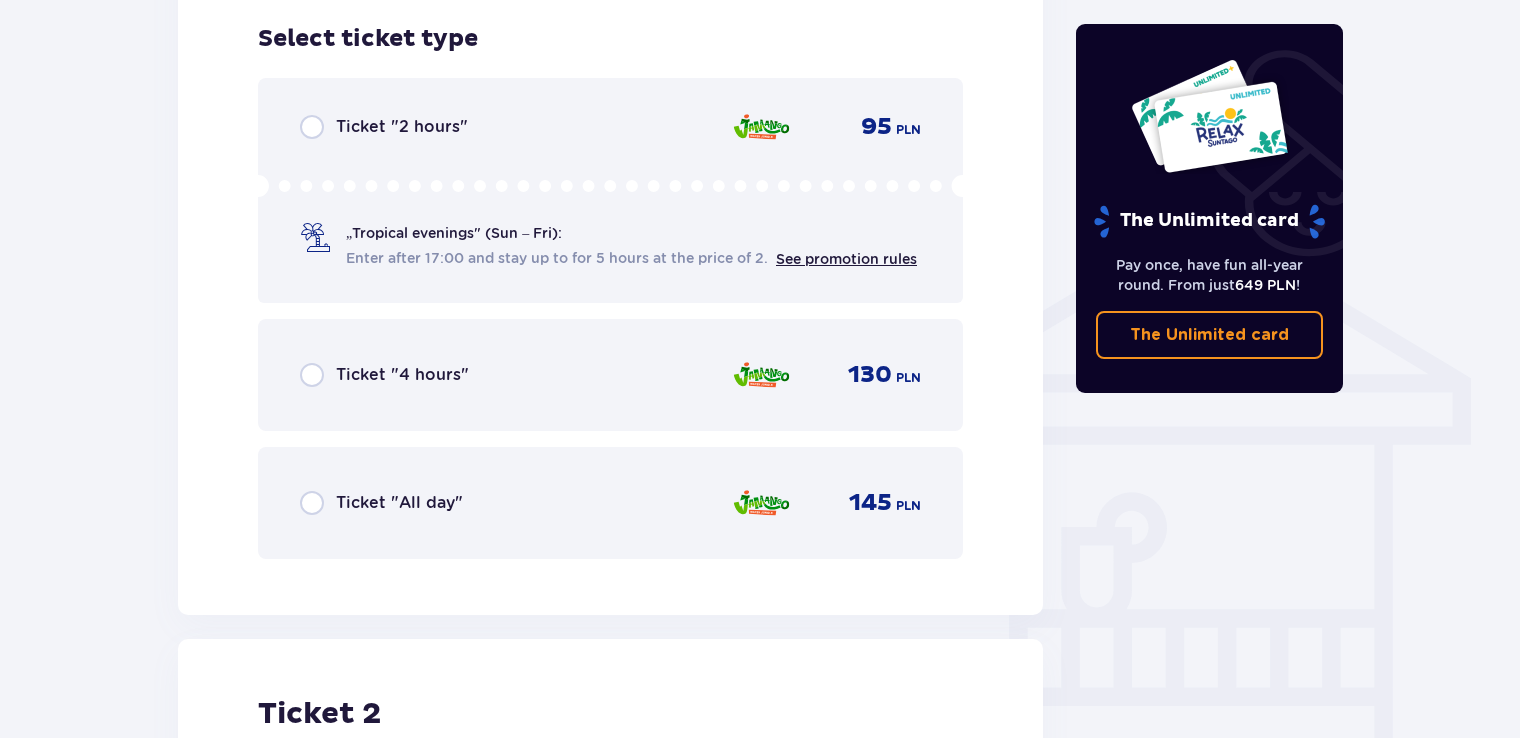 click on "Ticket "All day"   145 PLN" at bounding box center [610, 503] 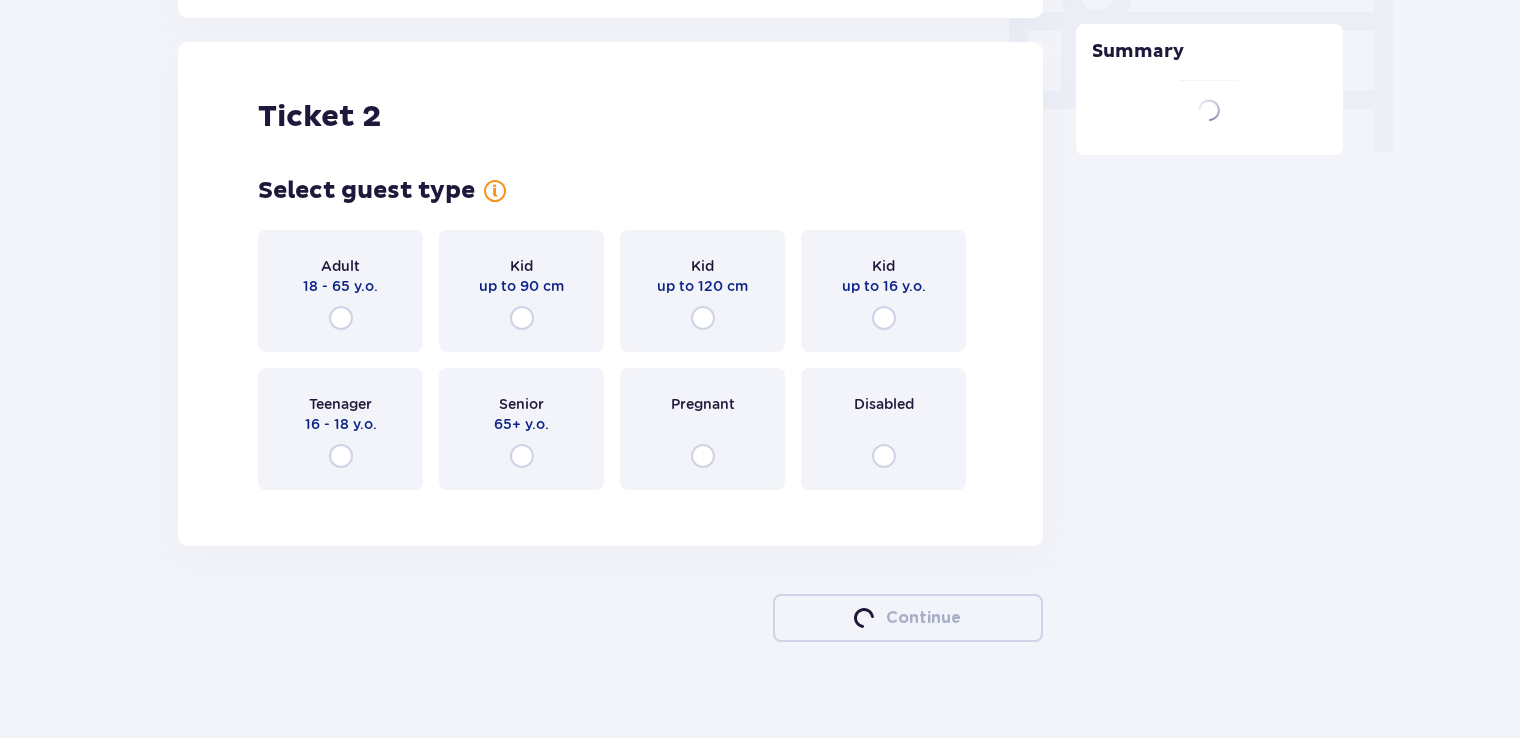 scroll, scrollTop: 2022, scrollLeft: 0, axis: vertical 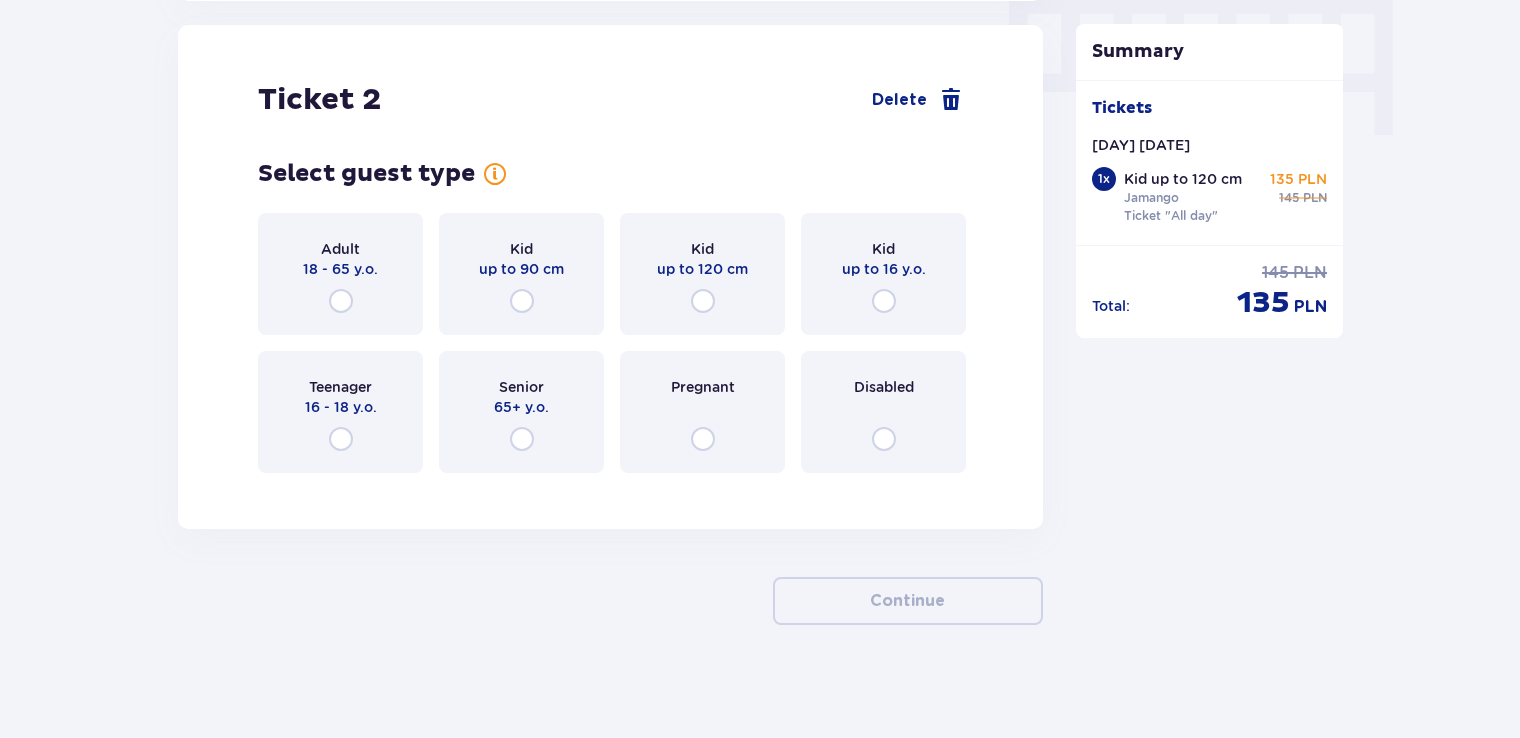 click on "Adult 18 - 65 y.o." at bounding box center (340, 274) 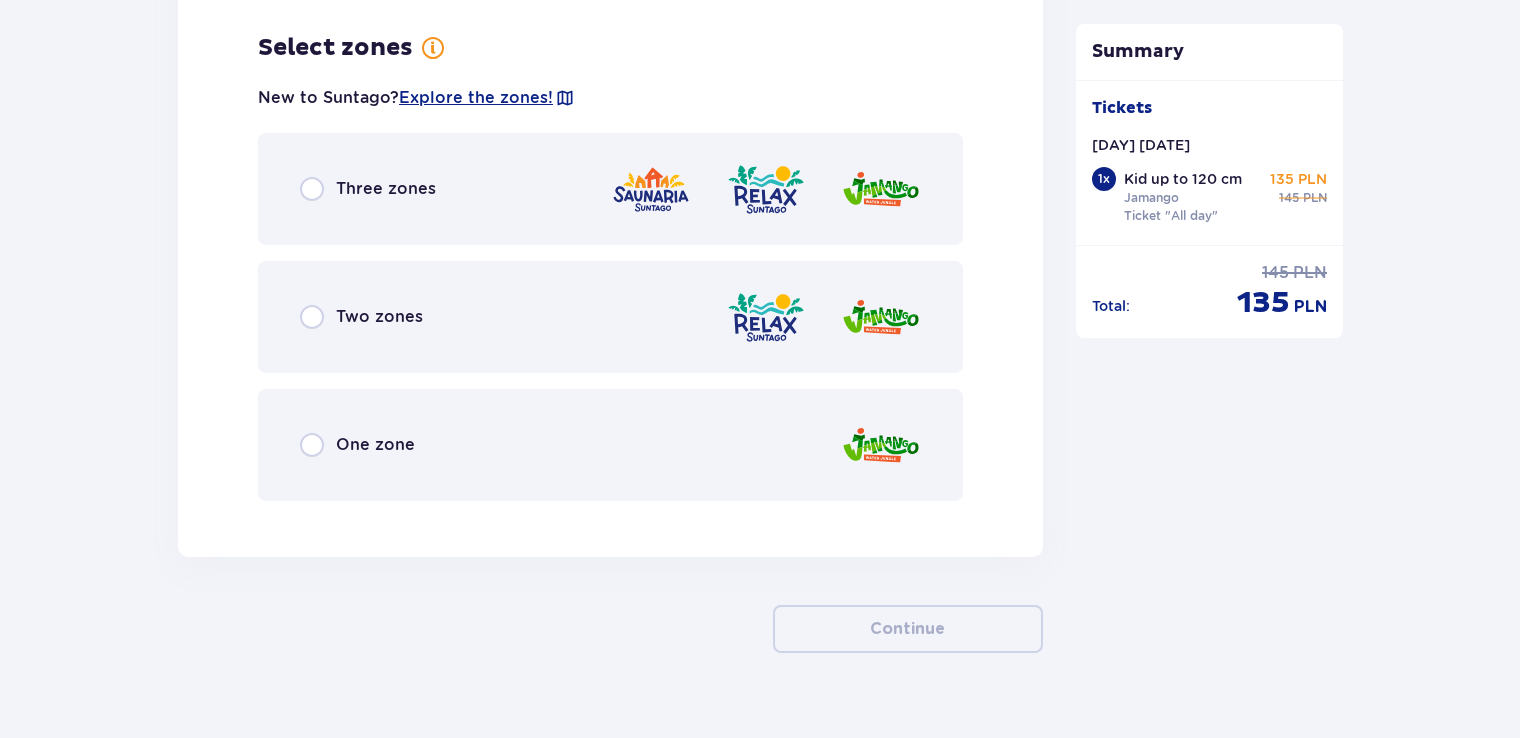 scroll, scrollTop: 2510, scrollLeft: 0, axis: vertical 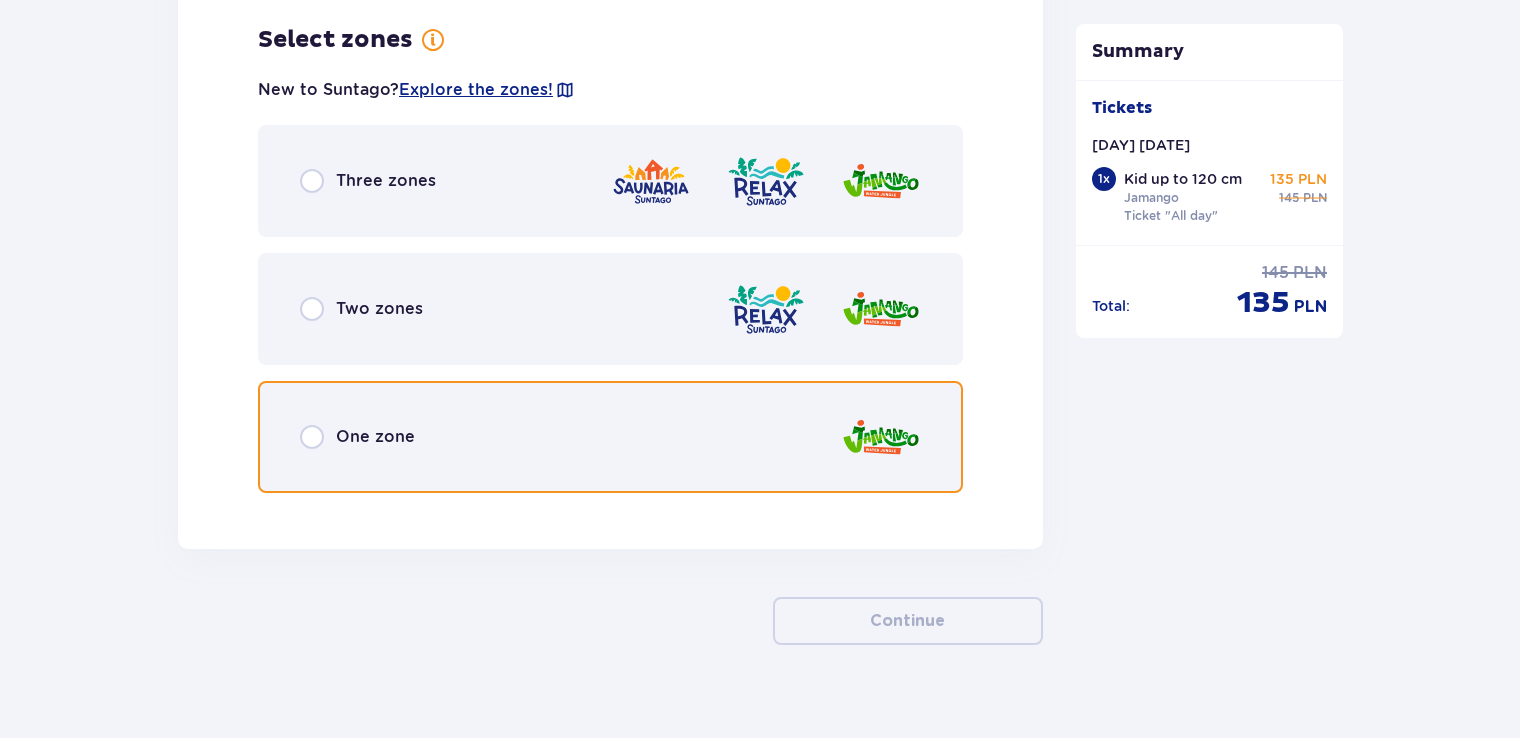 click at bounding box center (312, 437) 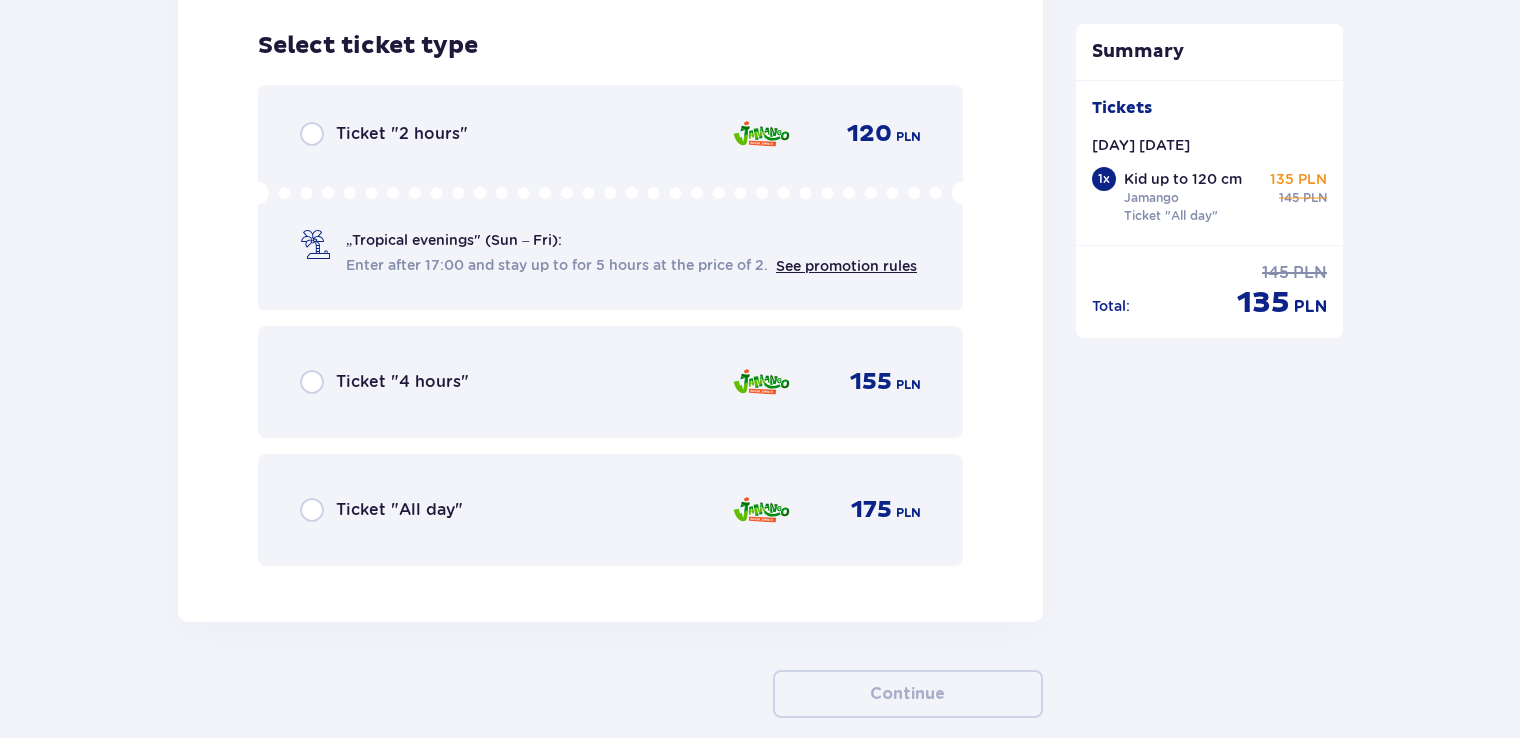 scroll, scrollTop: 3018, scrollLeft: 0, axis: vertical 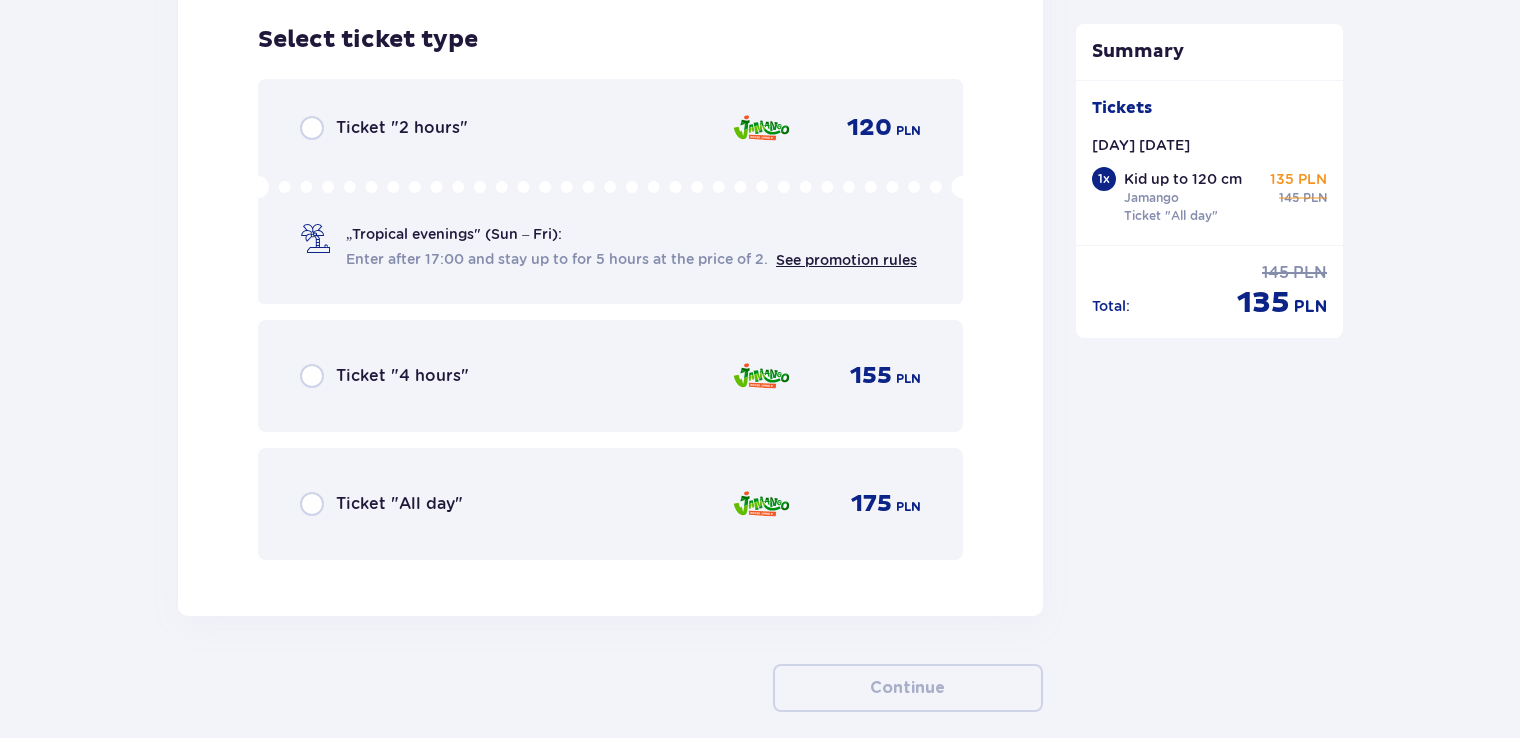 drag, startPoint x: 317, startPoint y: 506, endPoint x: 324, endPoint y: 496, distance: 12.206555 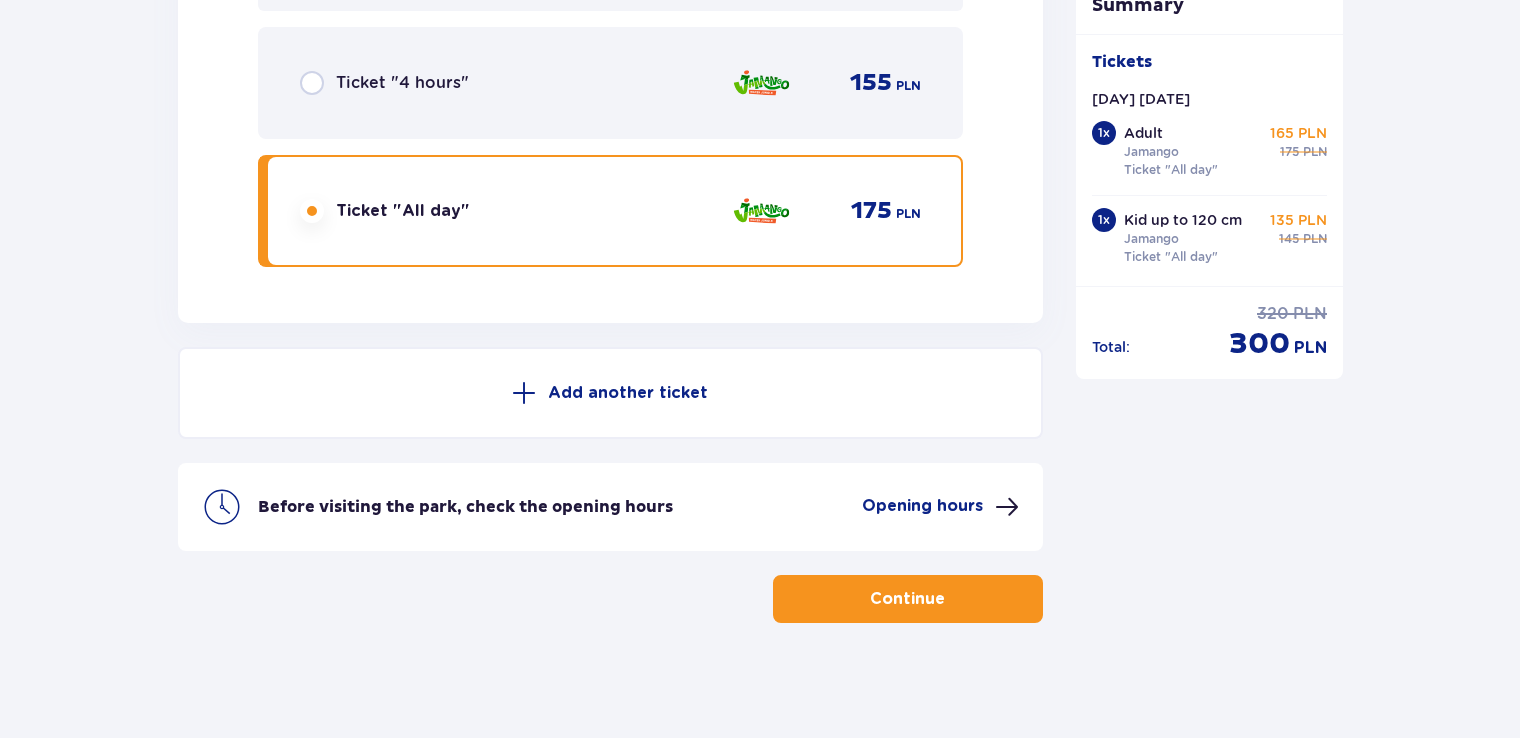 scroll, scrollTop: 3313, scrollLeft: 0, axis: vertical 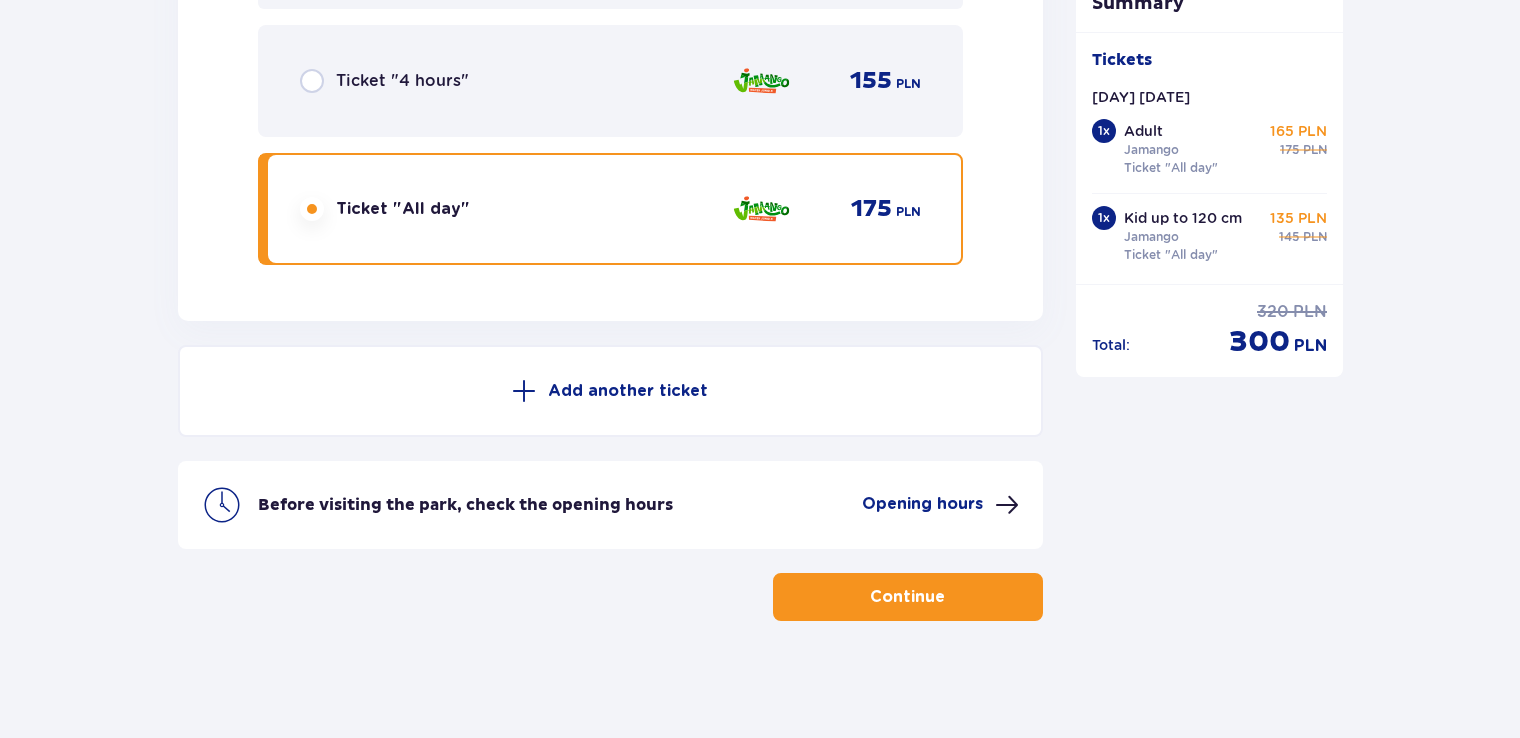 click on "Continue" at bounding box center [908, 597] 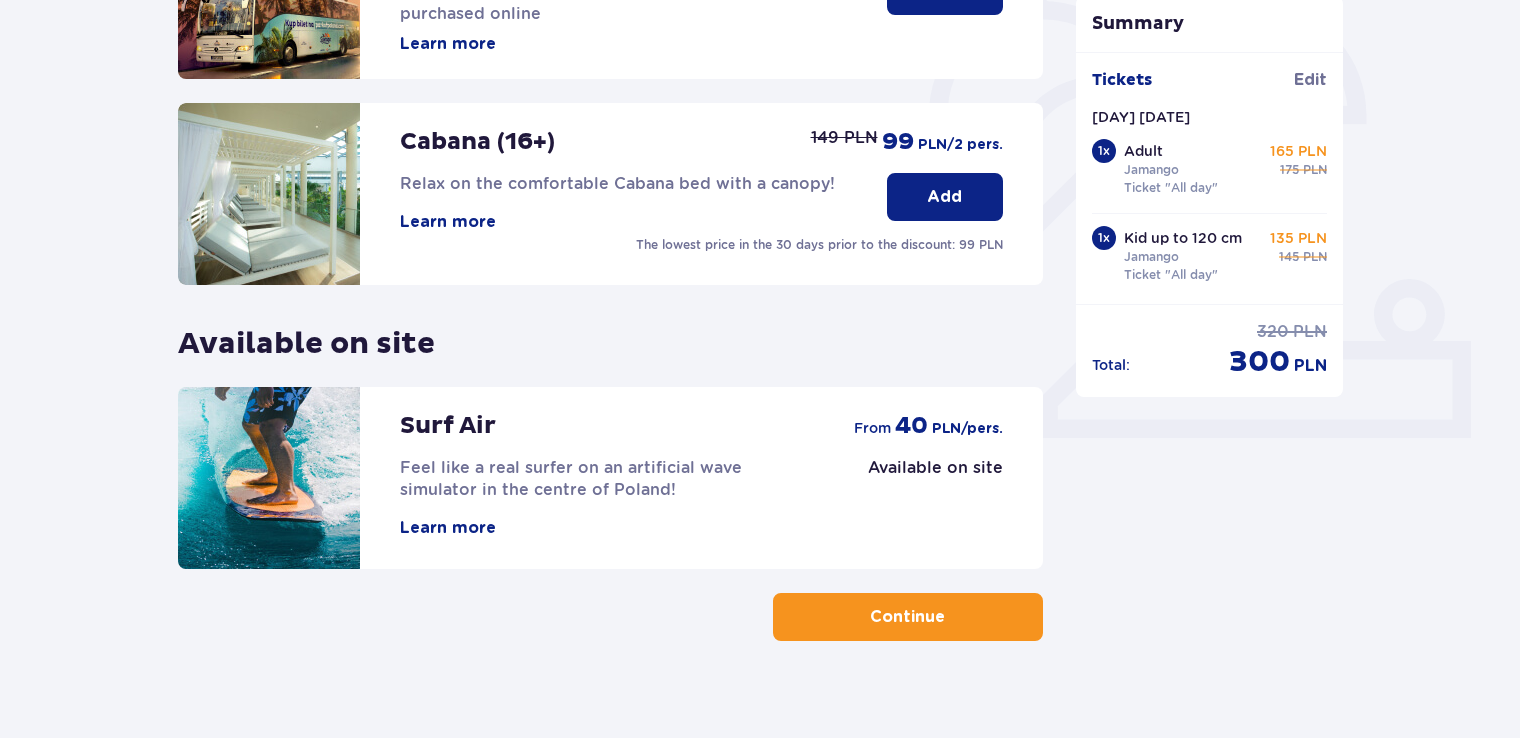 scroll, scrollTop: 600, scrollLeft: 0, axis: vertical 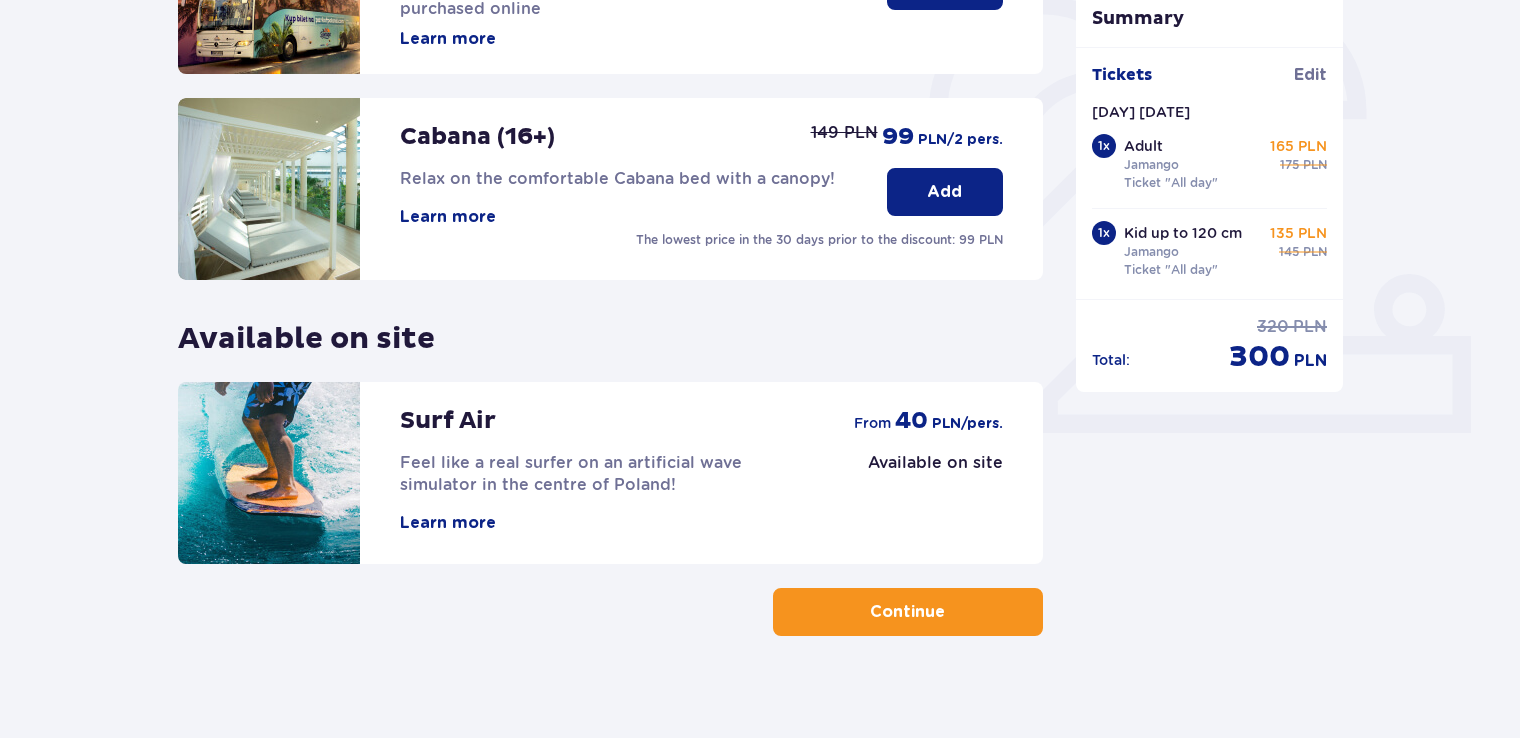 click on "Continue" at bounding box center (907, 612) 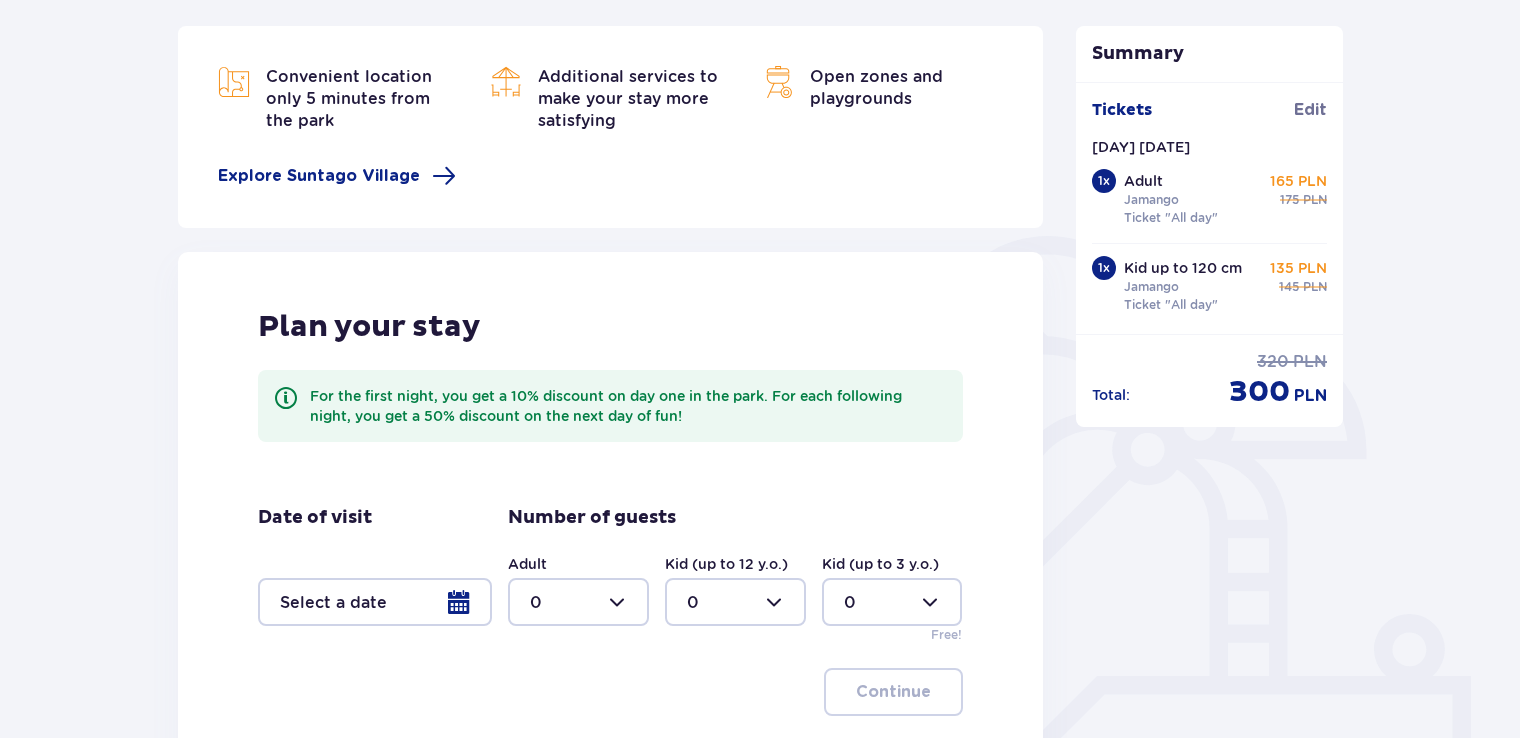 scroll, scrollTop: 300, scrollLeft: 0, axis: vertical 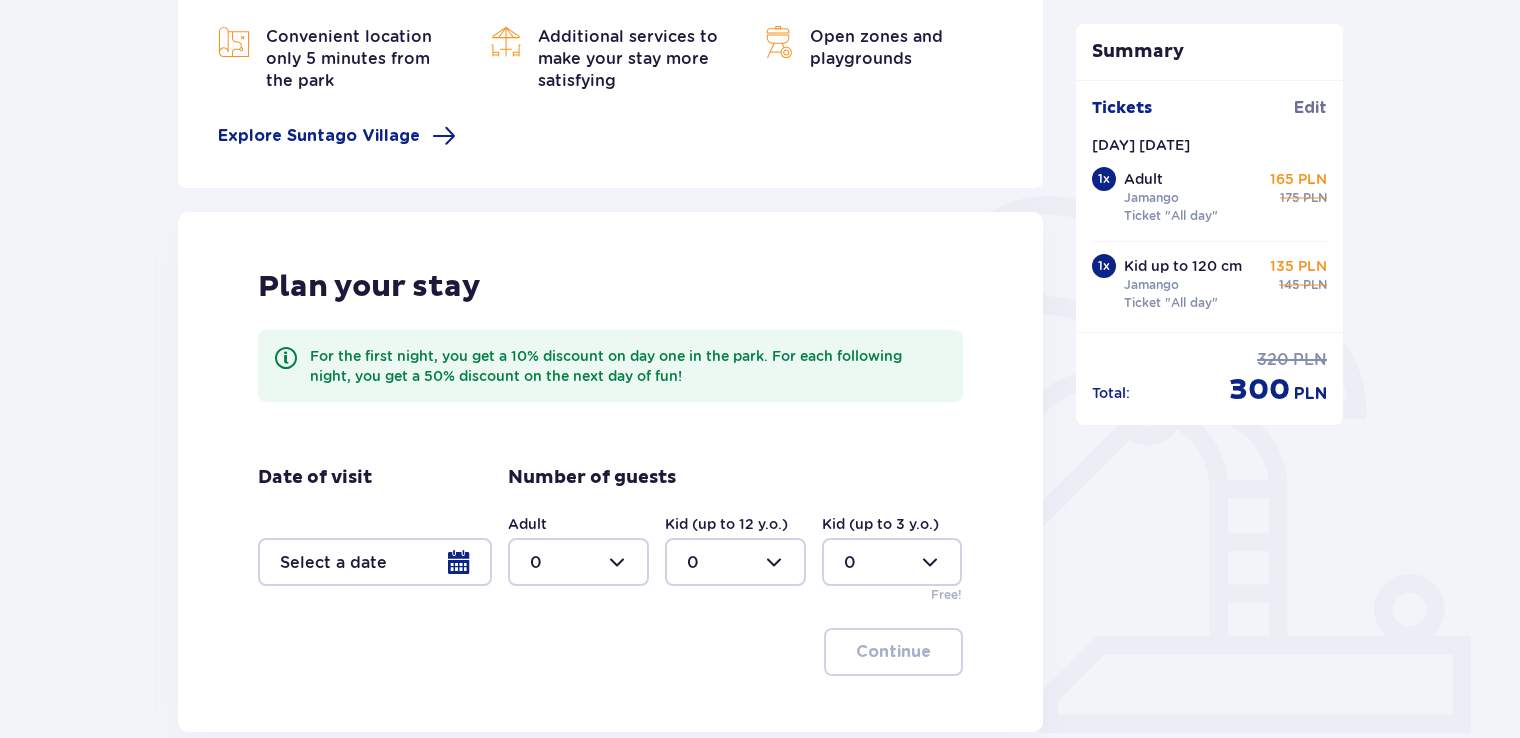 click at bounding box center (375, 562) 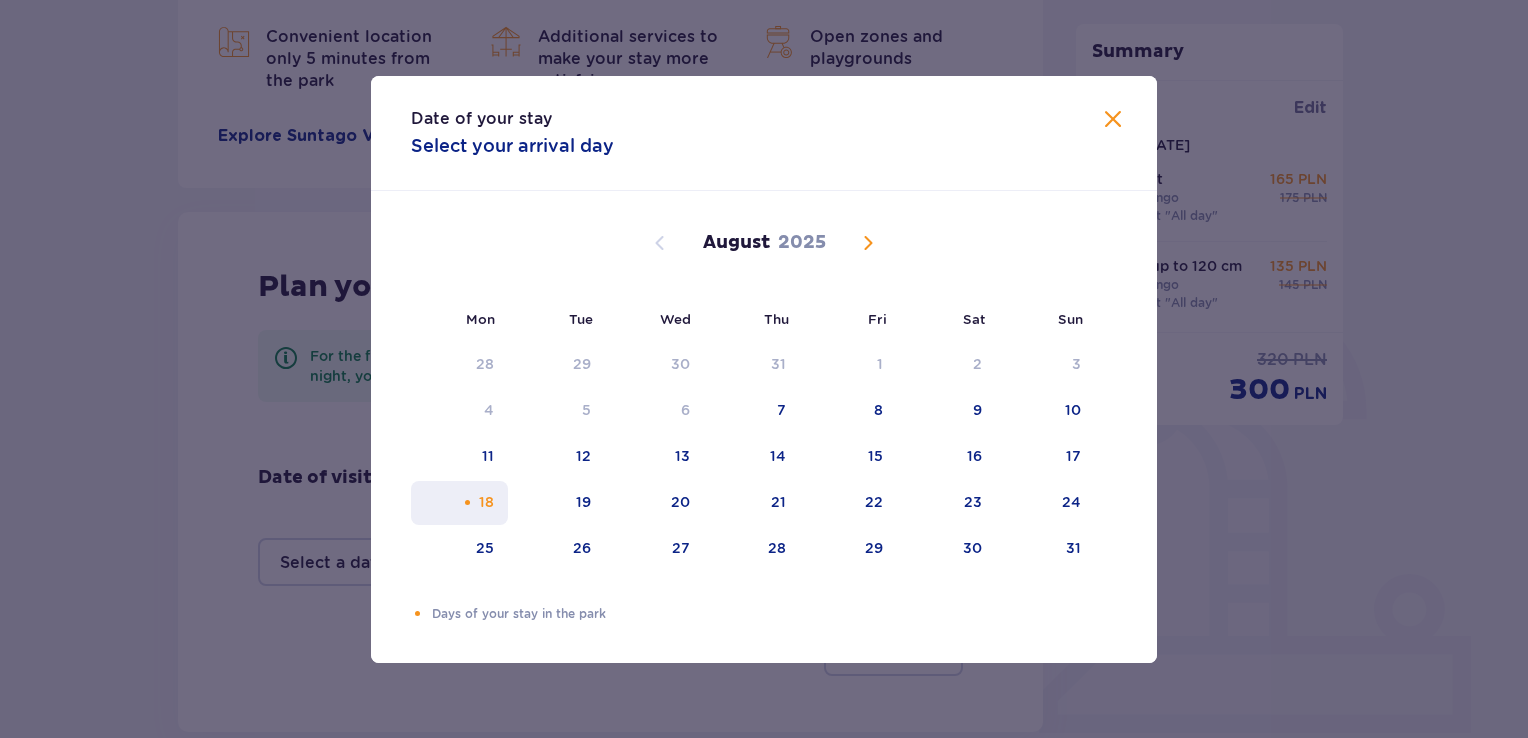 click on "18" at bounding box center (459, 503) 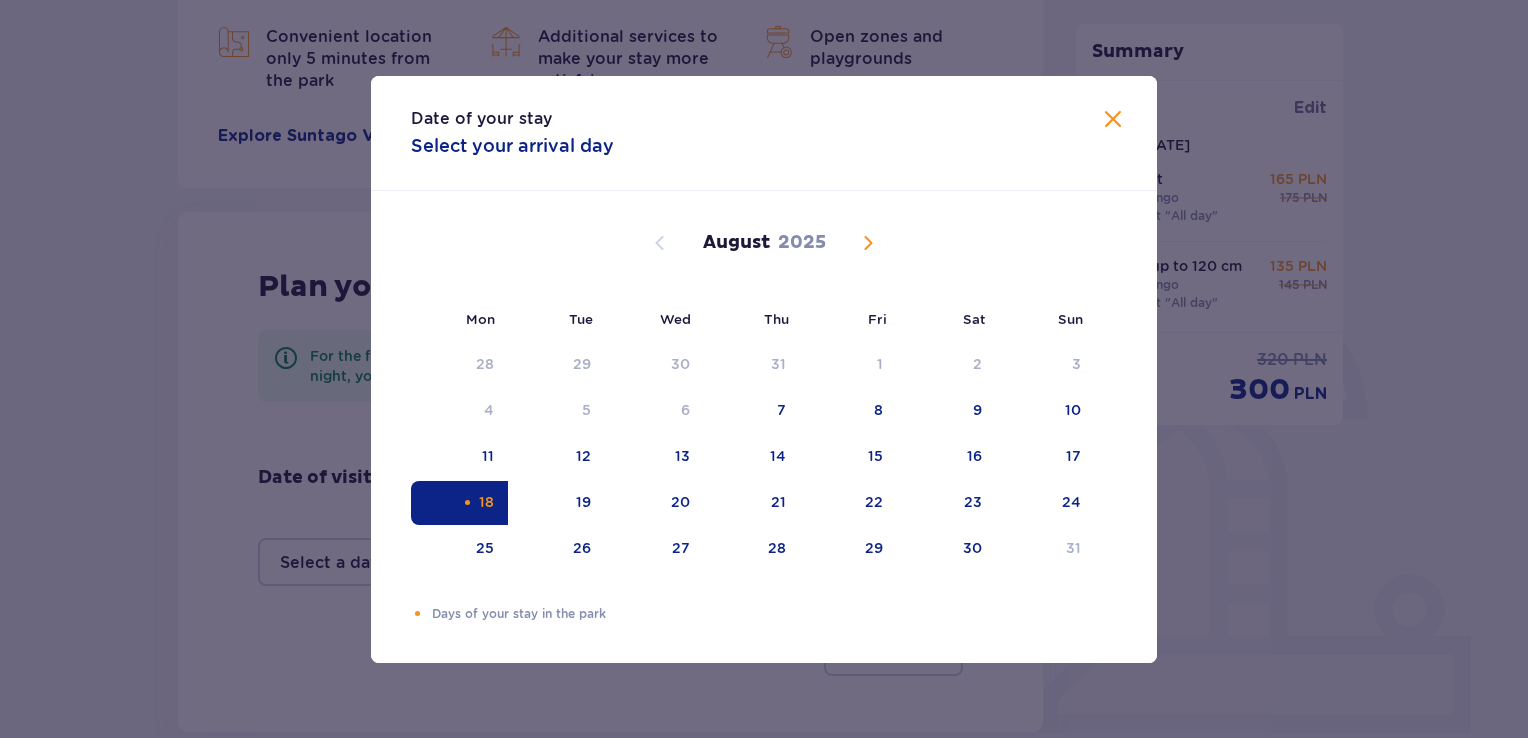 click at bounding box center [1113, 120] 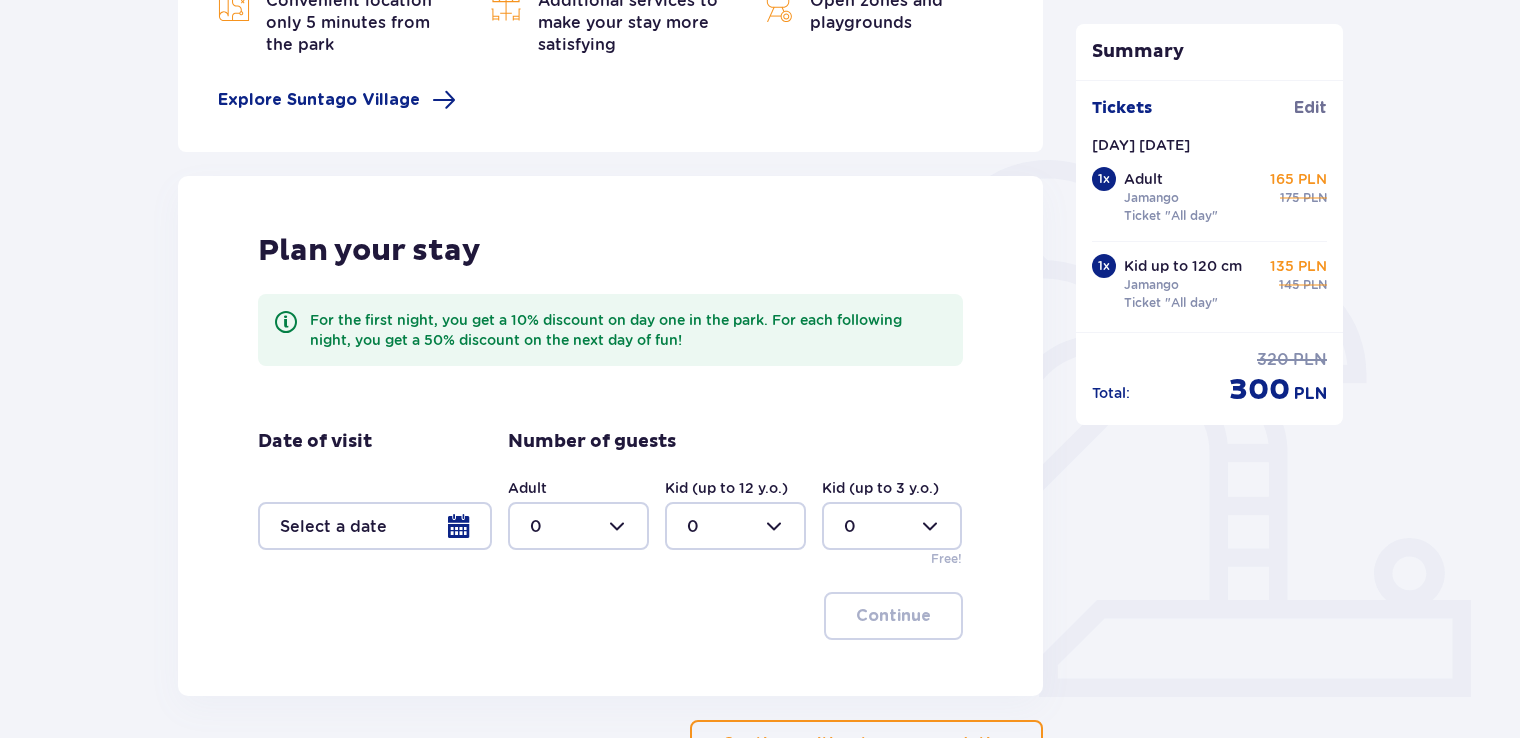 scroll, scrollTop: 400, scrollLeft: 0, axis: vertical 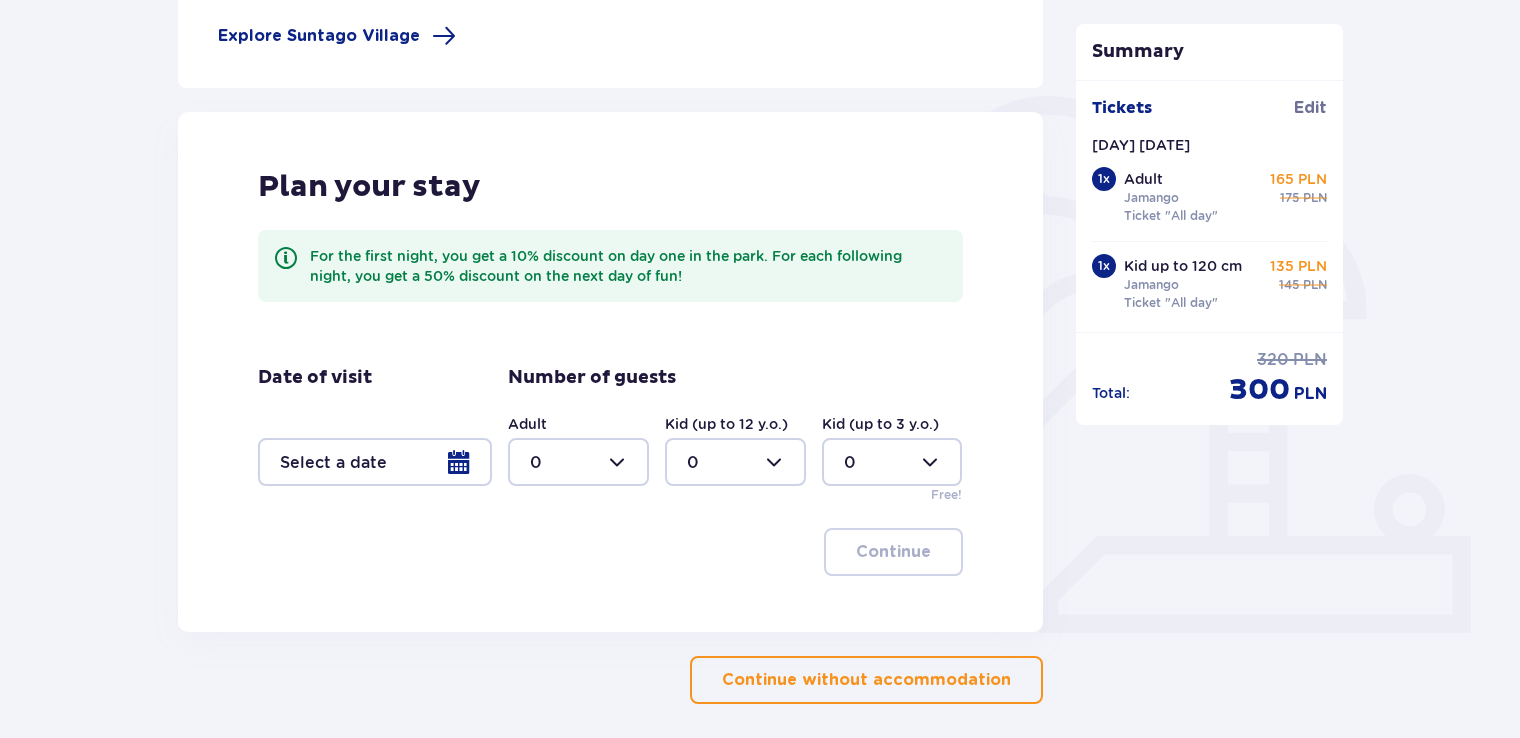 click at bounding box center [375, 462] 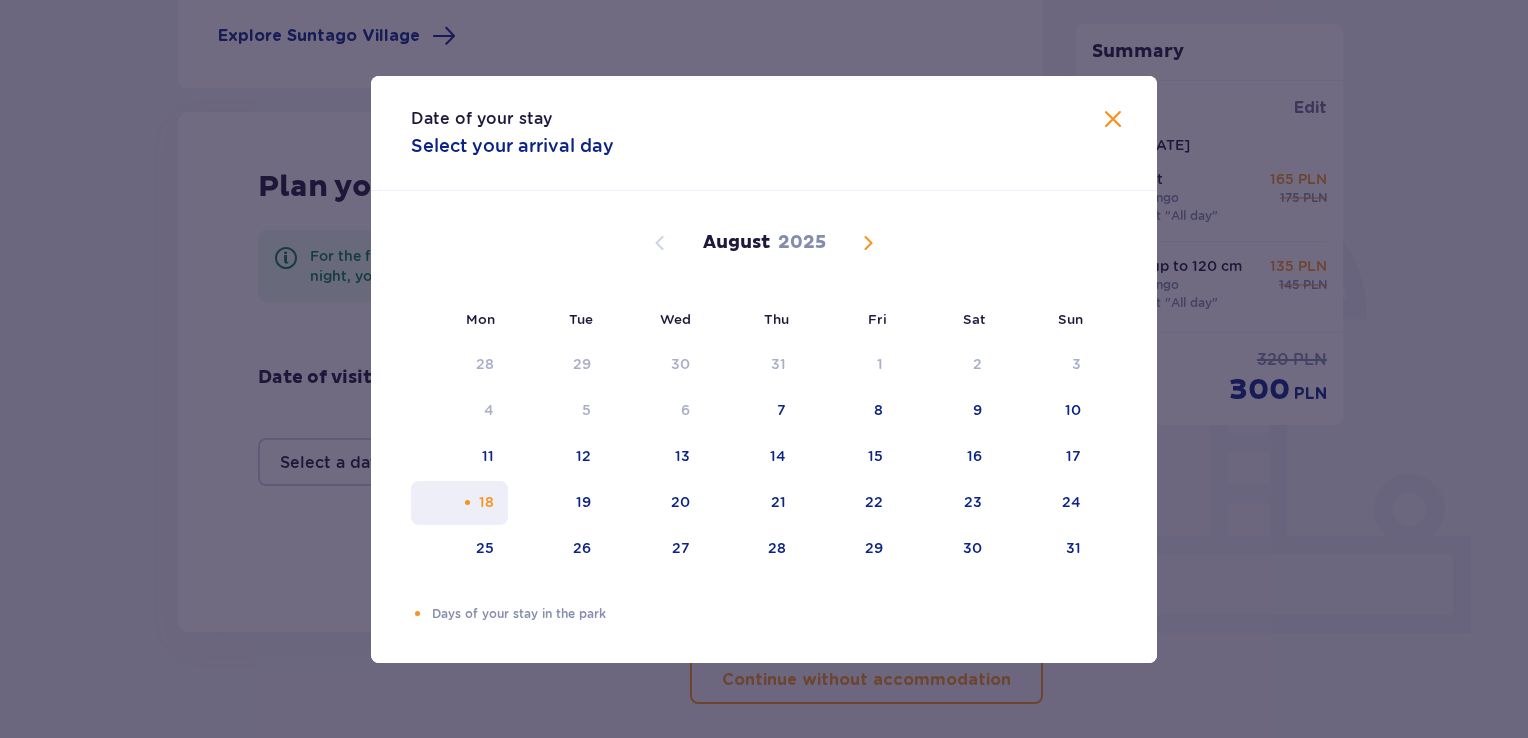 click at bounding box center (467, 502) 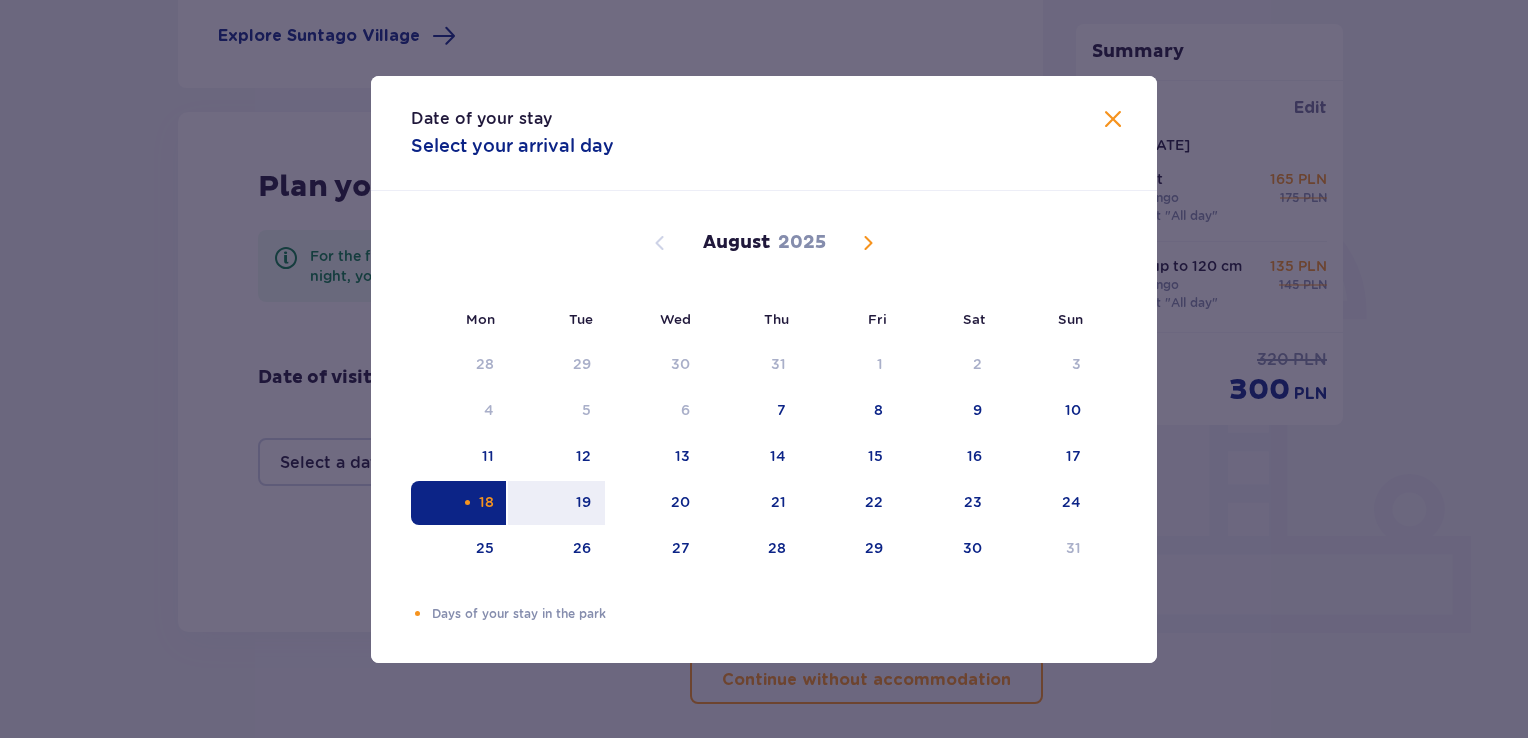 click on "18" at bounding box center [459, 503] 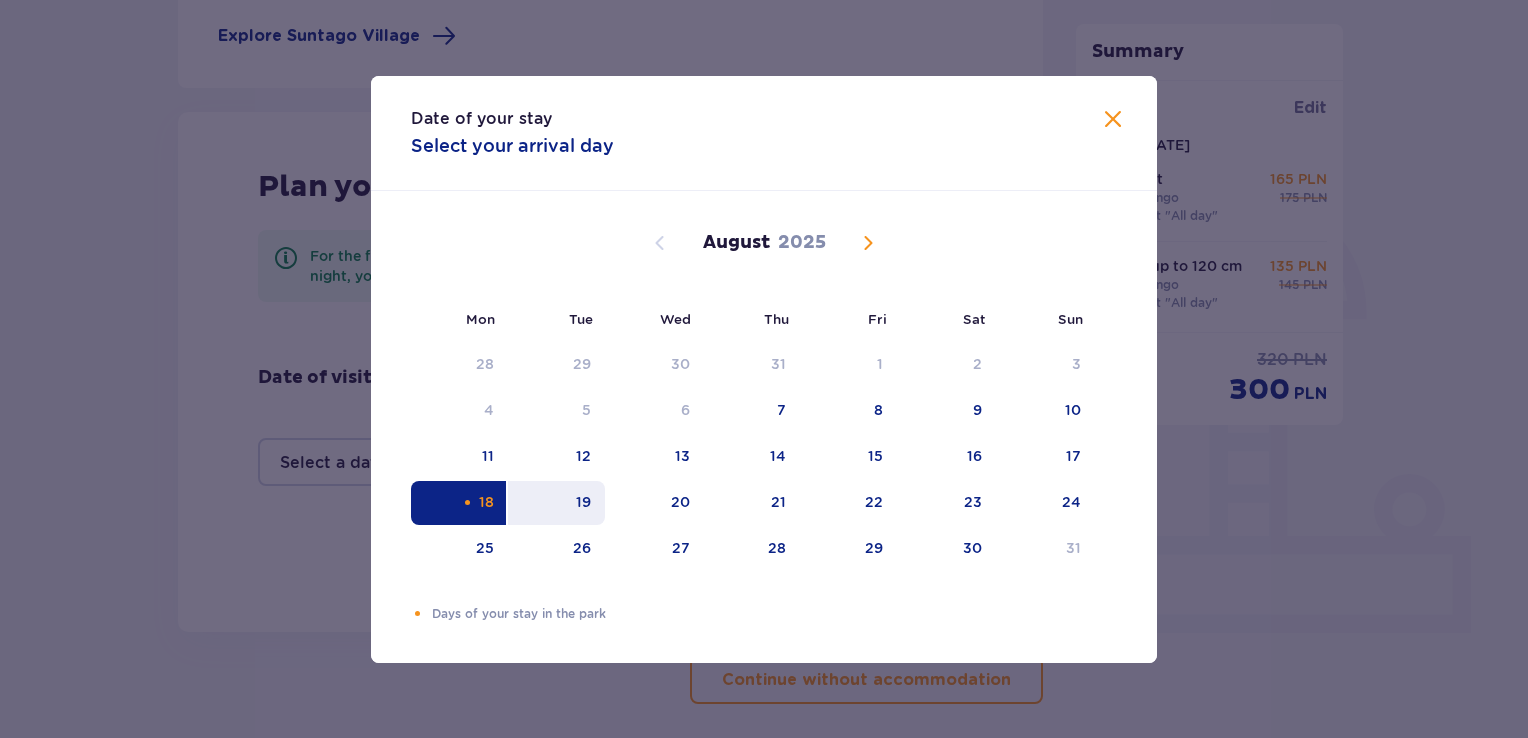 click on "19" at bounding box center [556, 503] 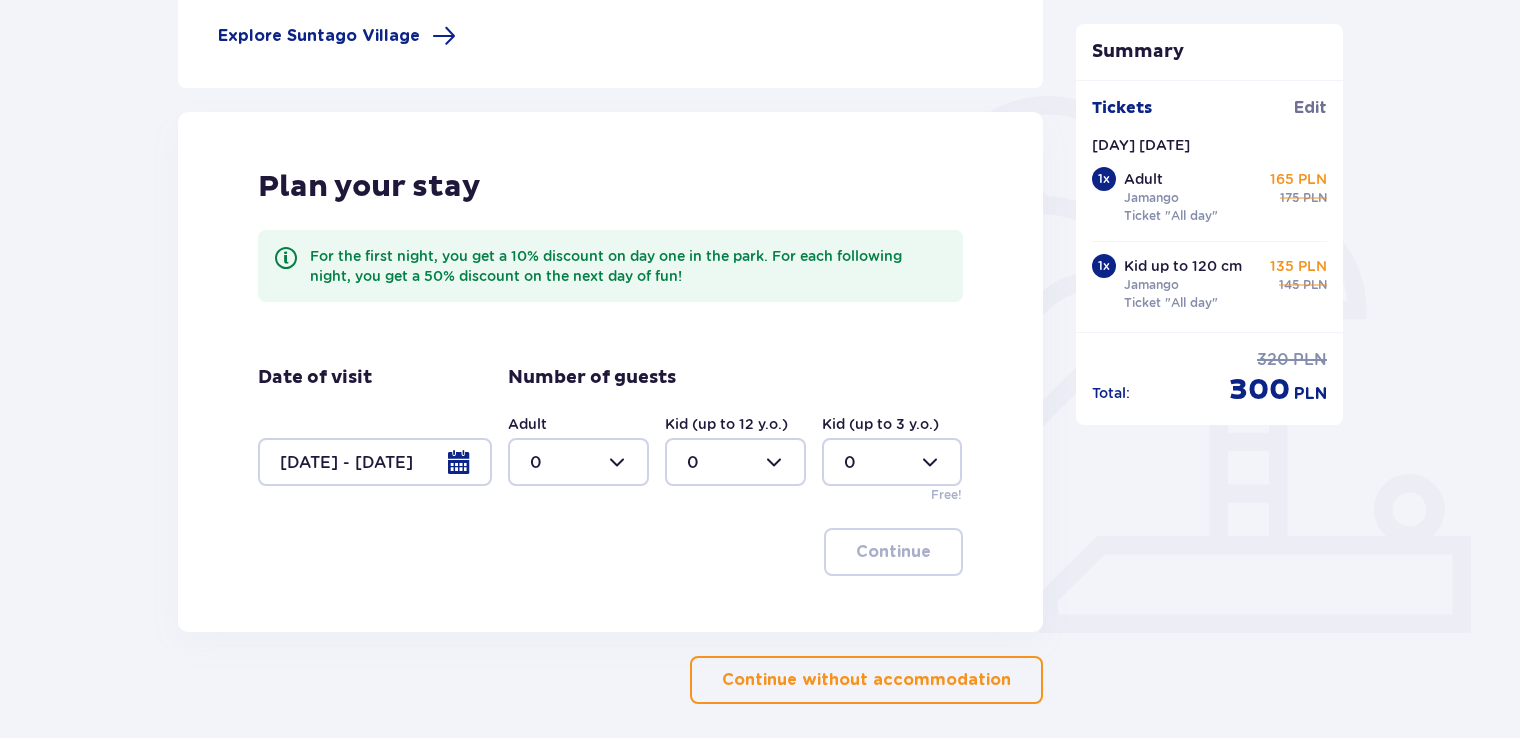 click at bounding box center [578, 462] 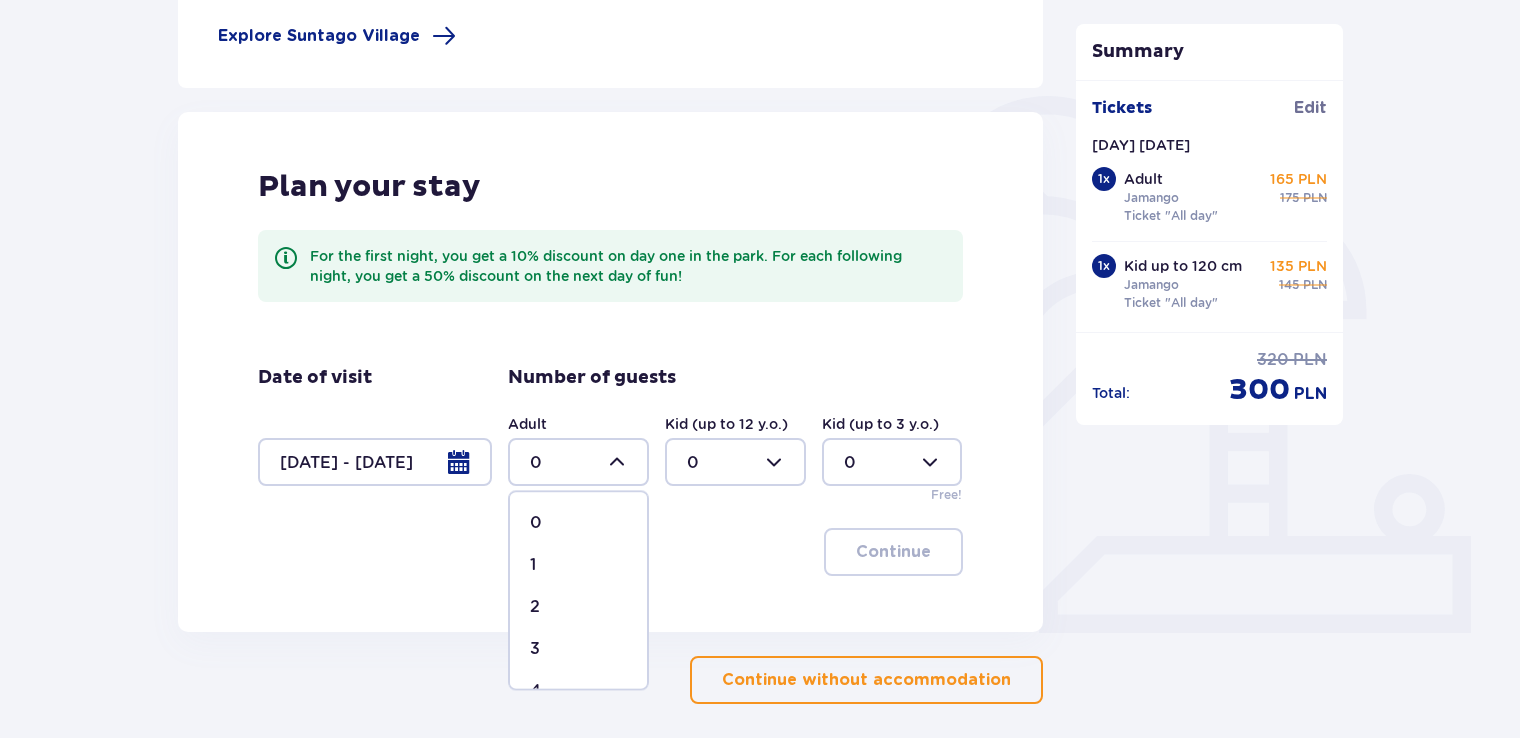 click on "1" at bounding box center (578, 565) 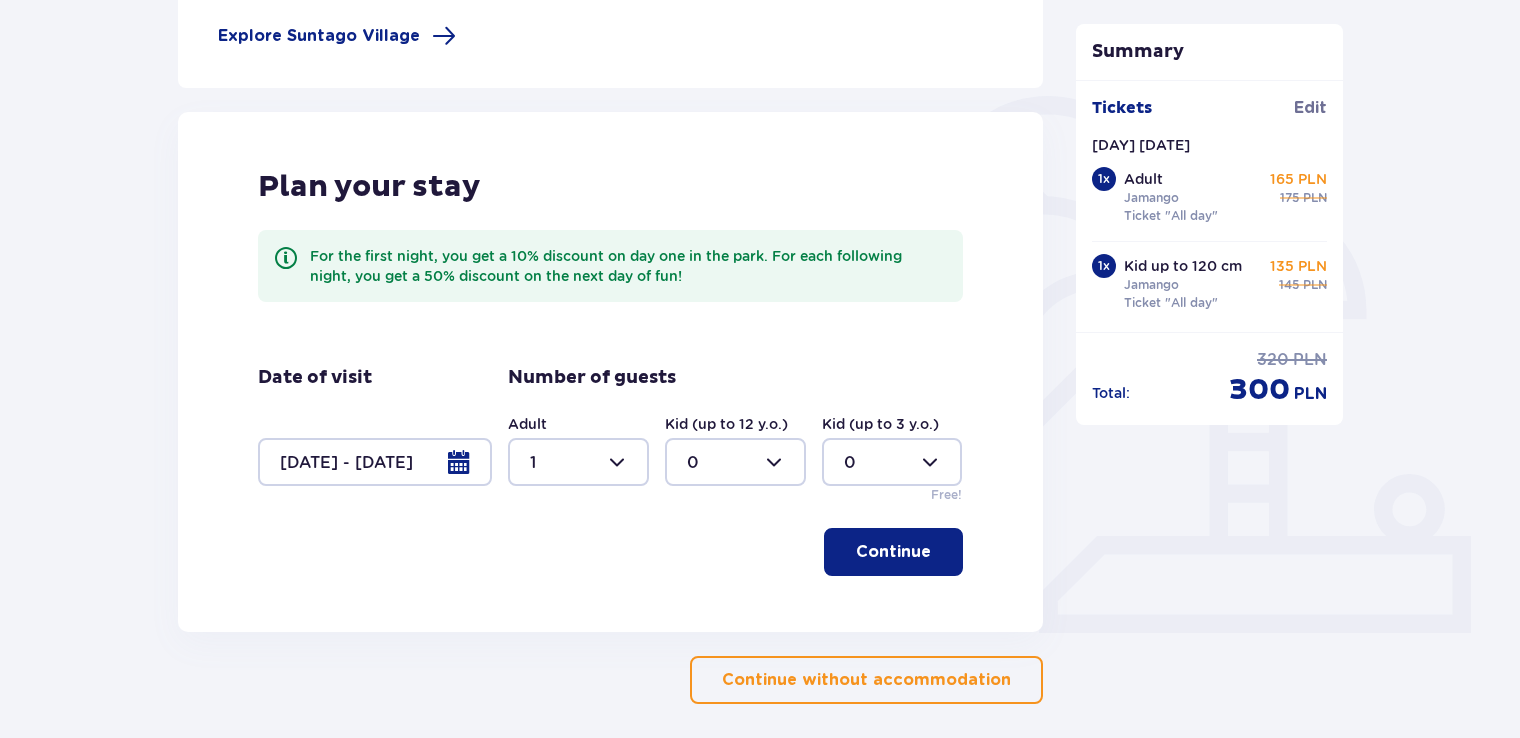 click at bounding box center [735, 462] 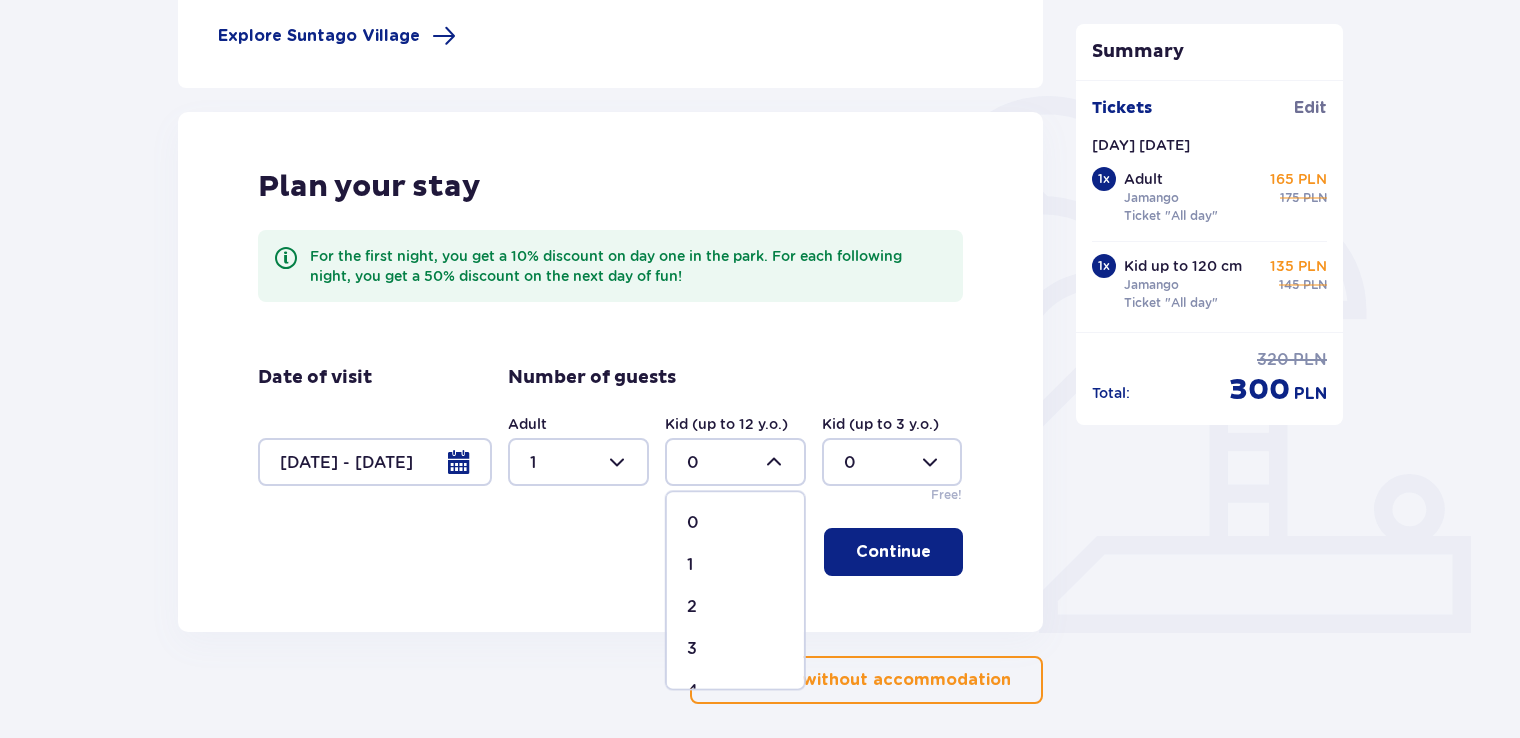 click on "1" at bounding box center [735, 565] 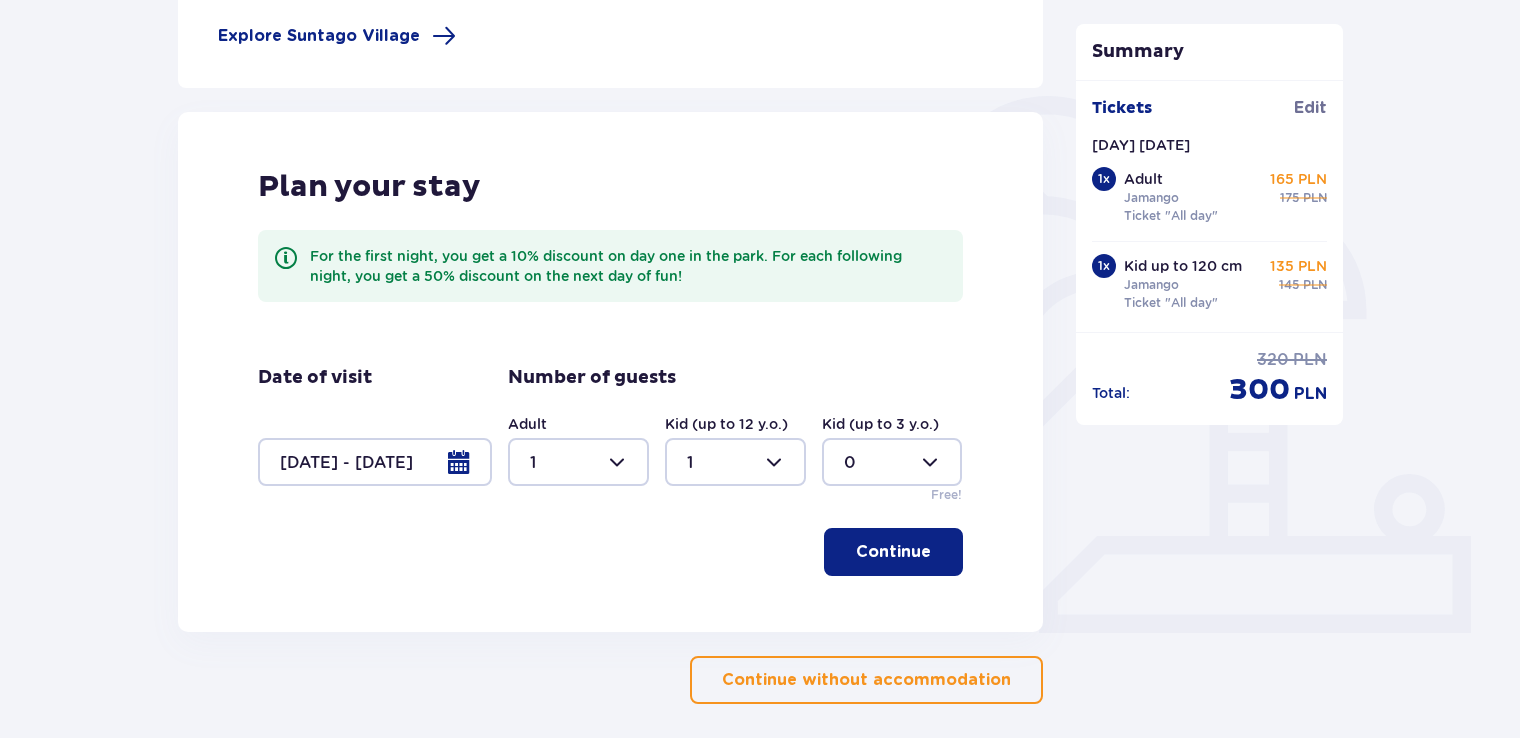 click on "Continue" at bounding box center (893, 552) 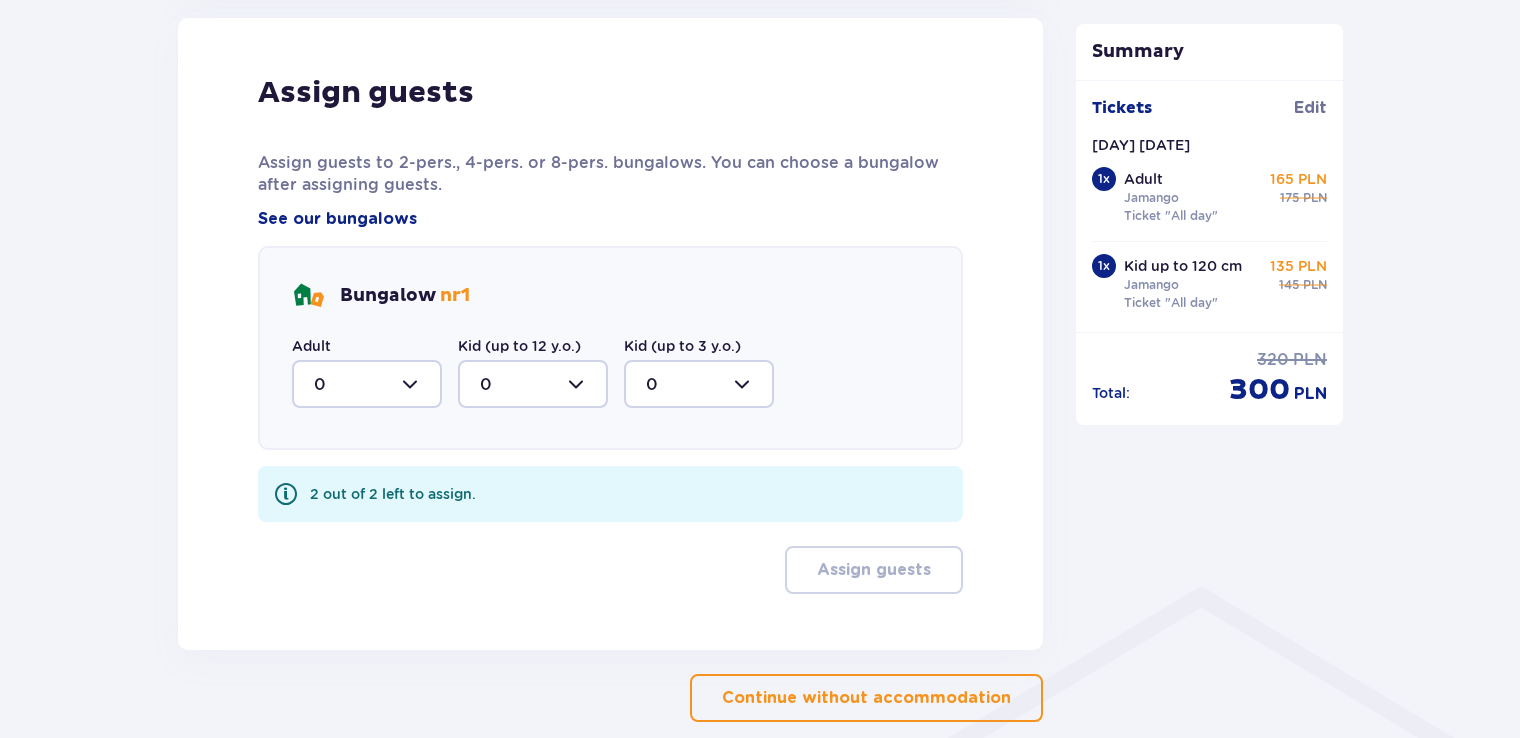 scroll, scrollTop: 1032, scrollLeft: 0, axis: vertical 